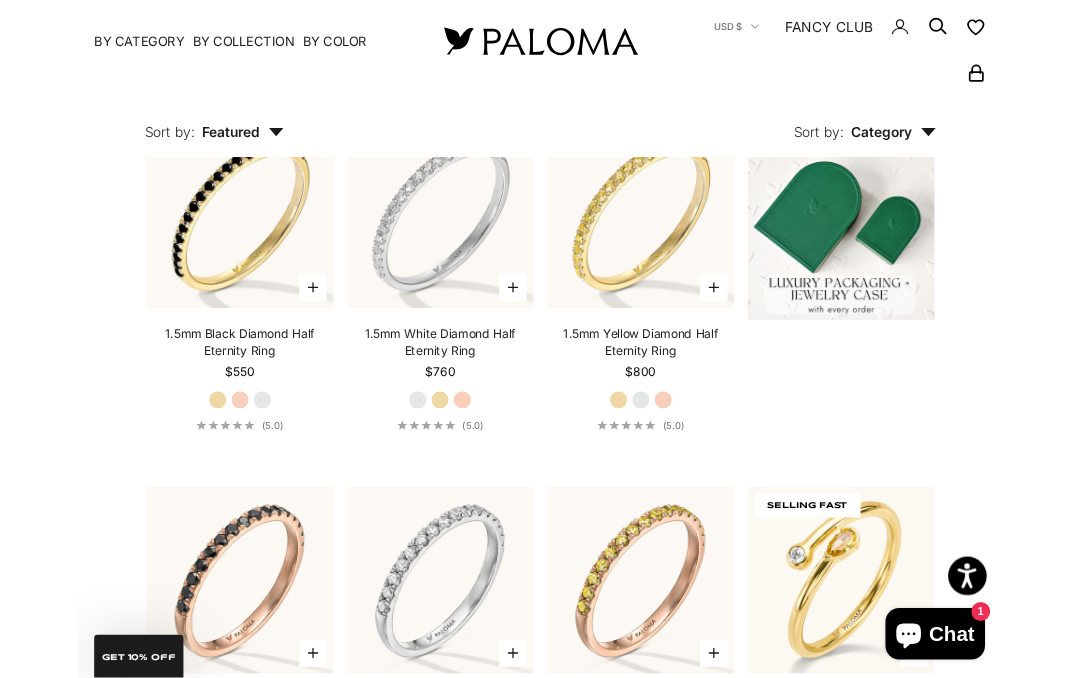 scroll, scrollTop: 0, scrollLeft: 0, axis: both 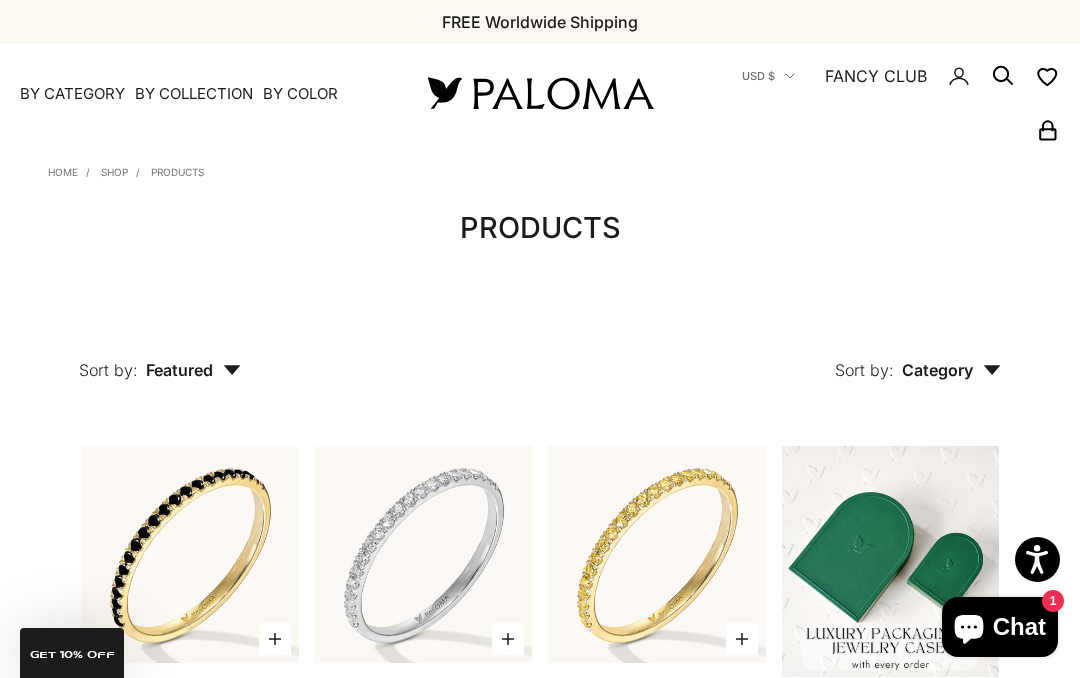click 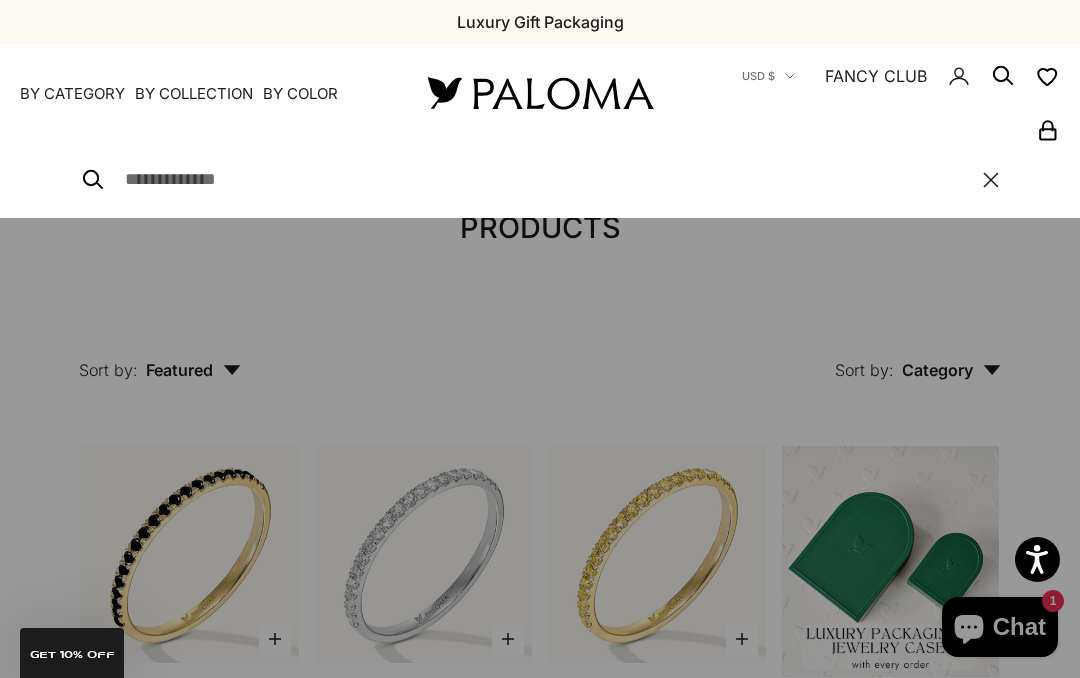 click at bounding box center (544, 180) 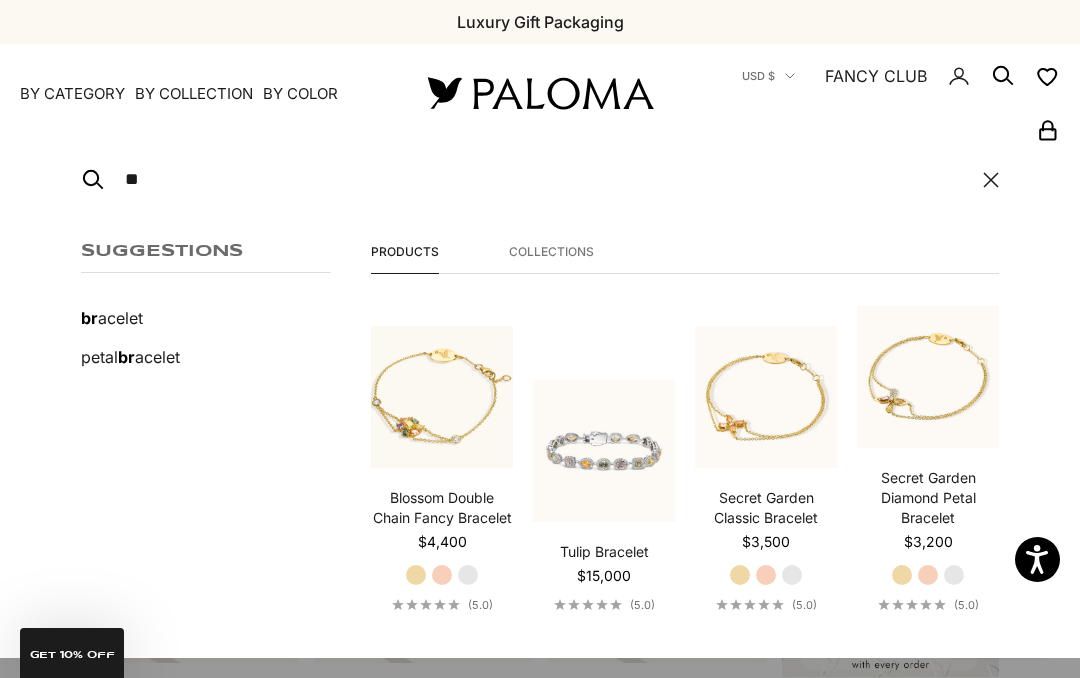 type on "**" 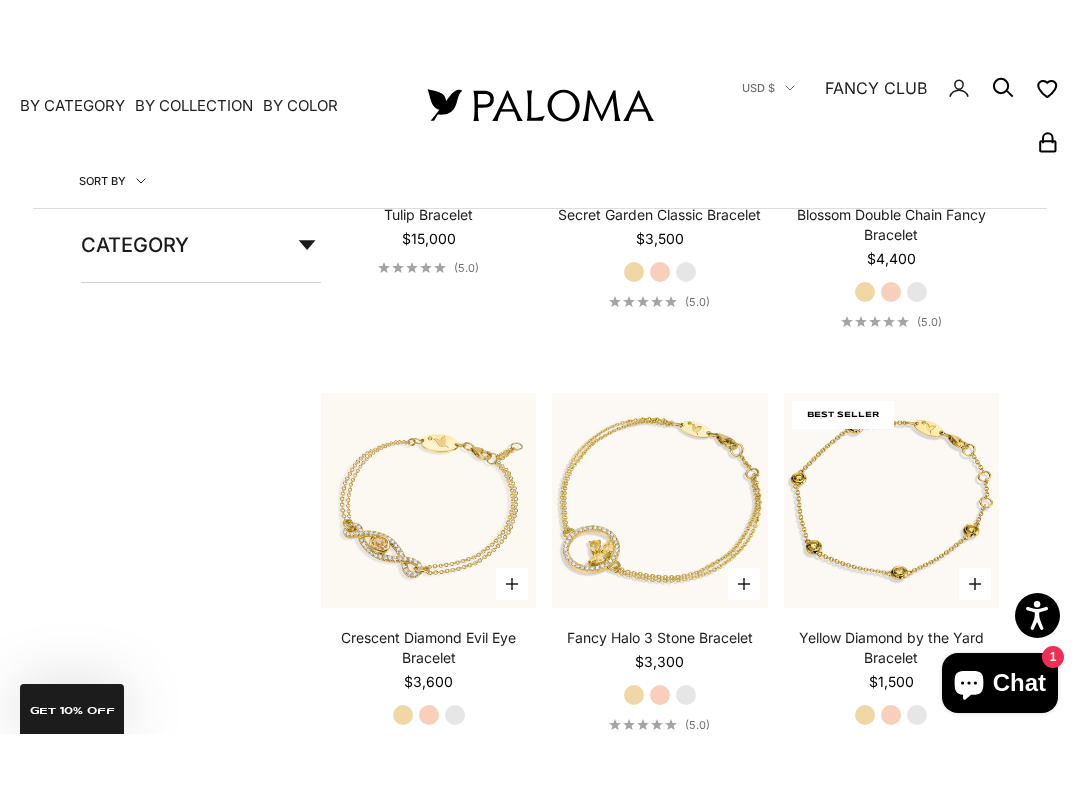 scroll, scrollTop: 592, scrollLeft: 0, axis: vertical 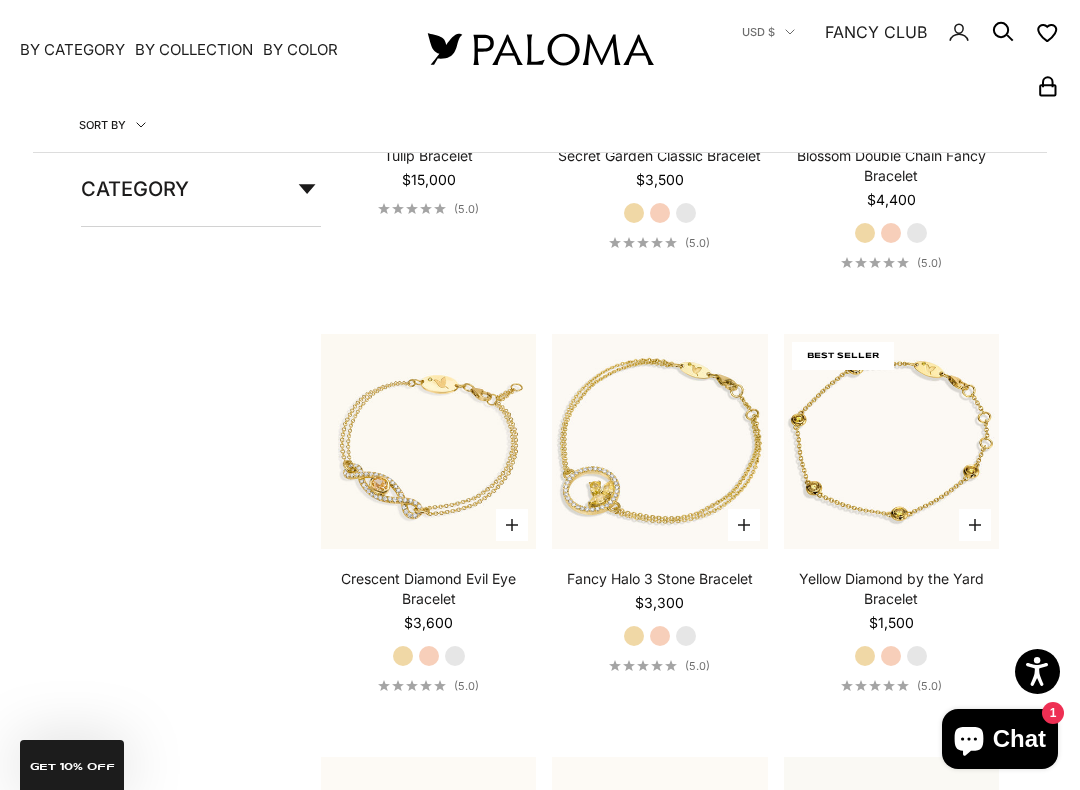 click on "Fancy Halo 3 Stone Bracelet" at bounding box center (660, 579) 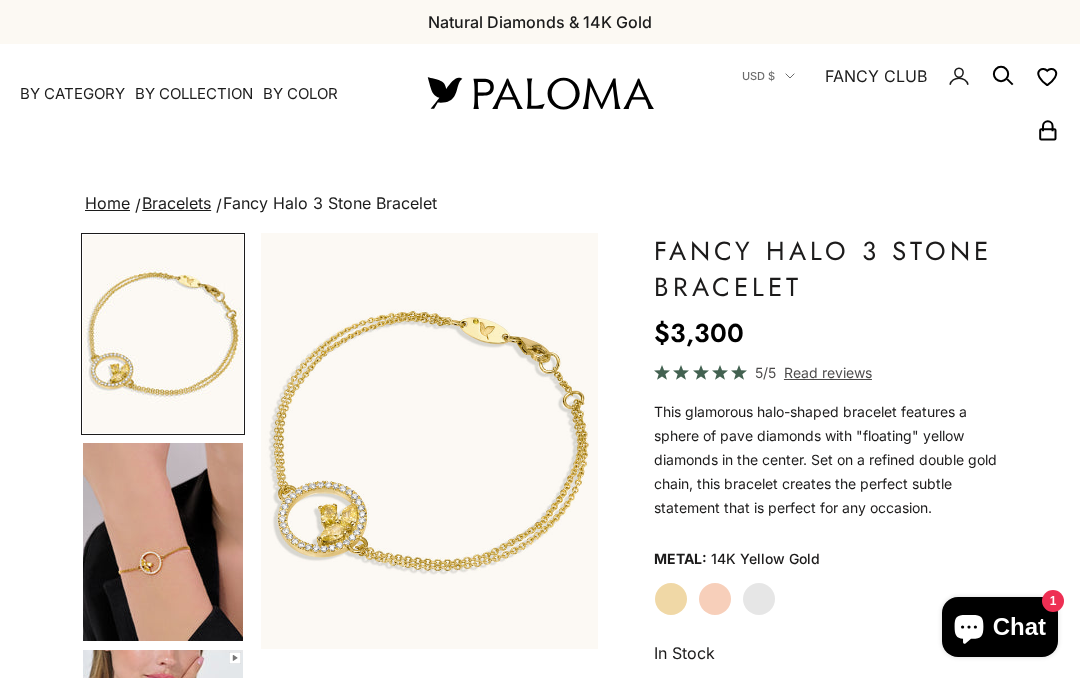 scroll, scrollTop: 0, scrollLeft: 0, axis: both 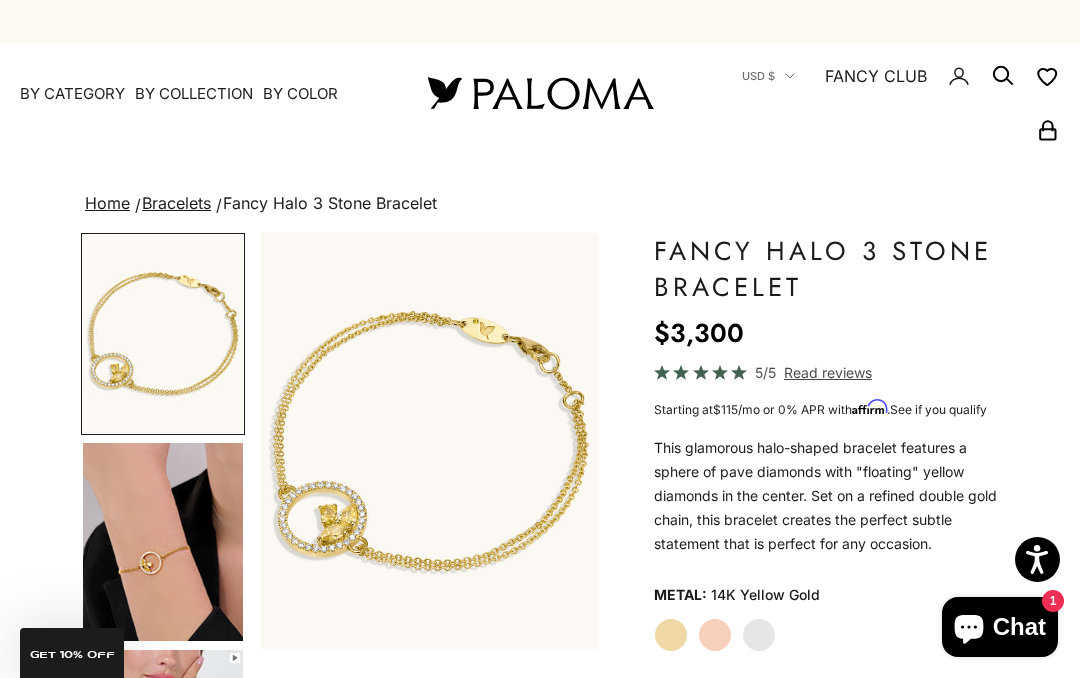 click on "Rose Gold" 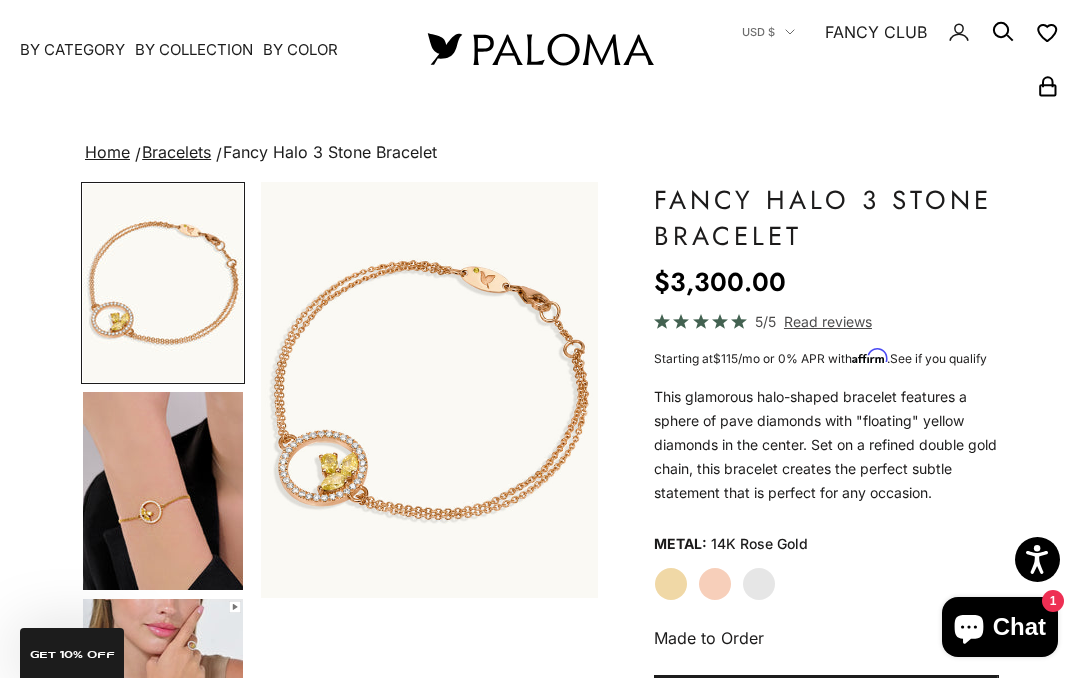 scroll, scrollTop: 0, scrollLeft: 0, axis: both 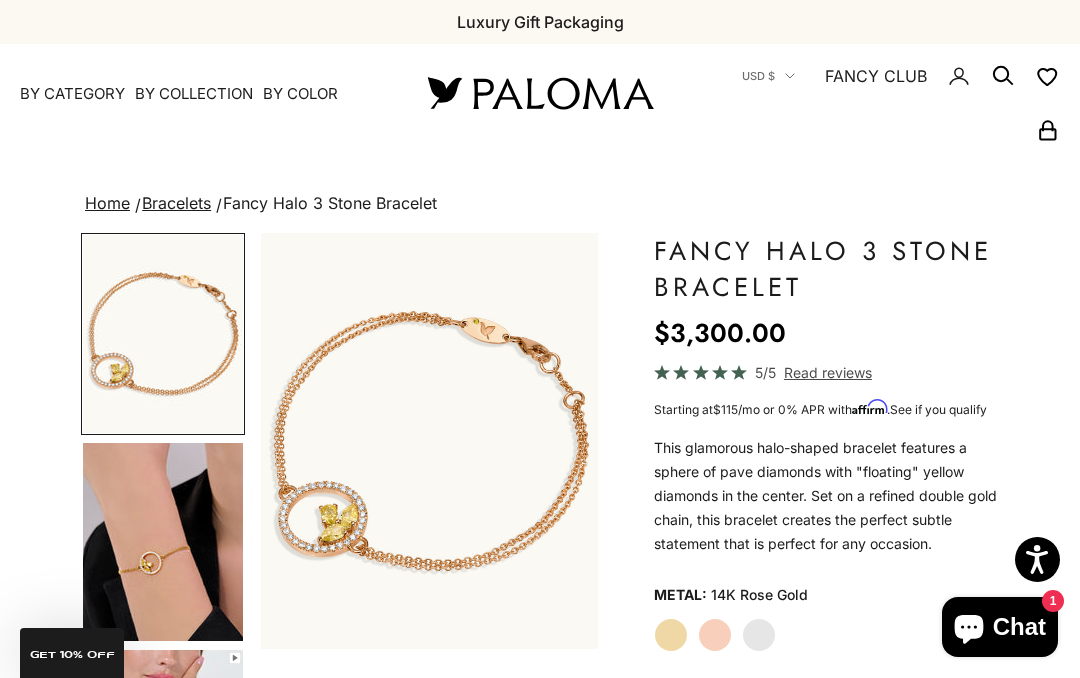 click on "By Collection" at bounding box center [194, 94] 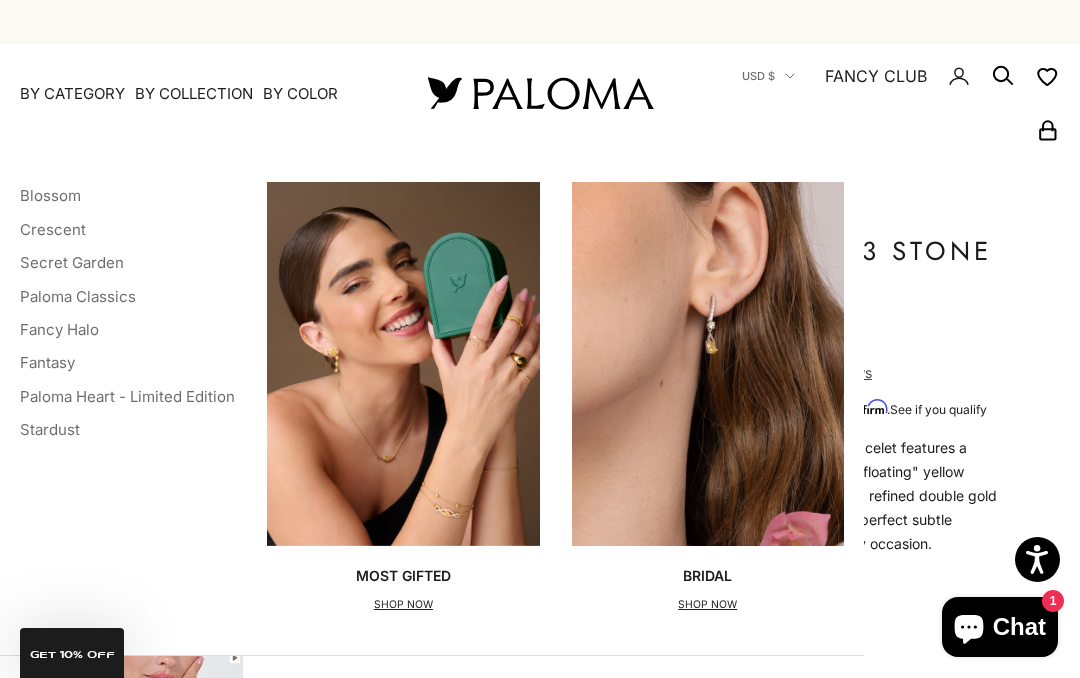 click on "Secret Garden" at bounding box center [72, 262] 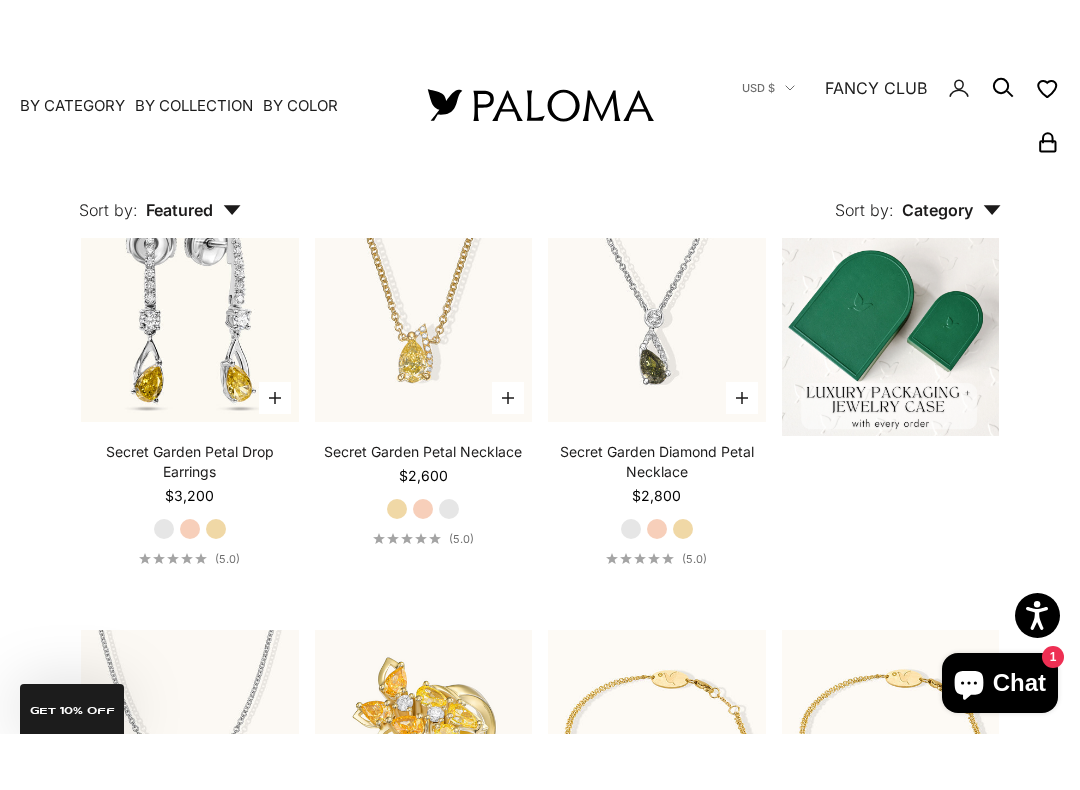 scroll, scrollTop: 462, scrollLeft: 0, axis: vertical 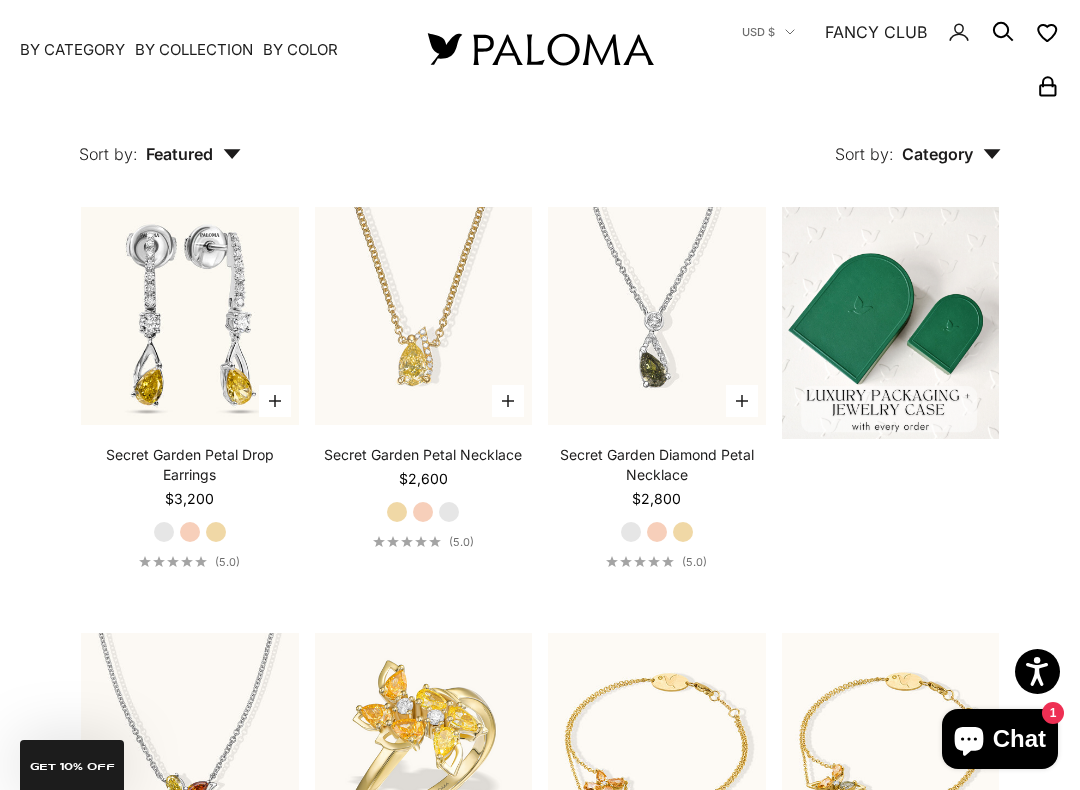 click on "Secret Garden Diamond Petal Necklace" at bounding box center [657, 465] 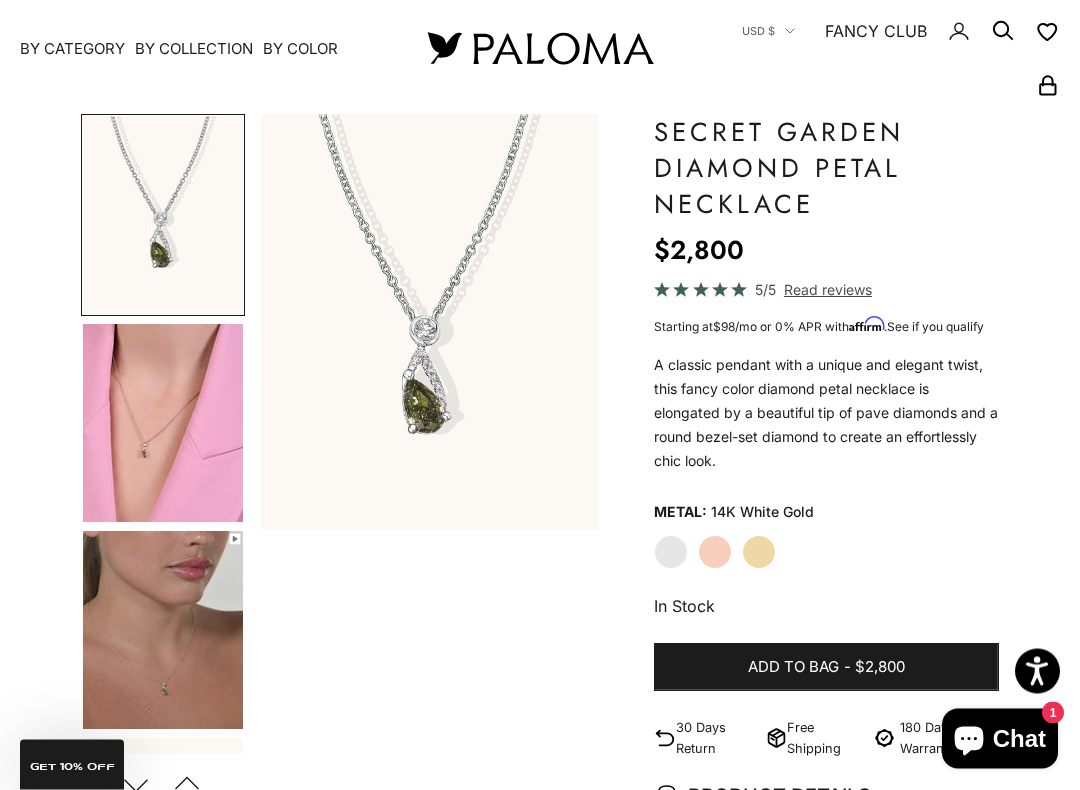 scroll, scrollTop: 119, scrollLeft: 0, axis: vertical 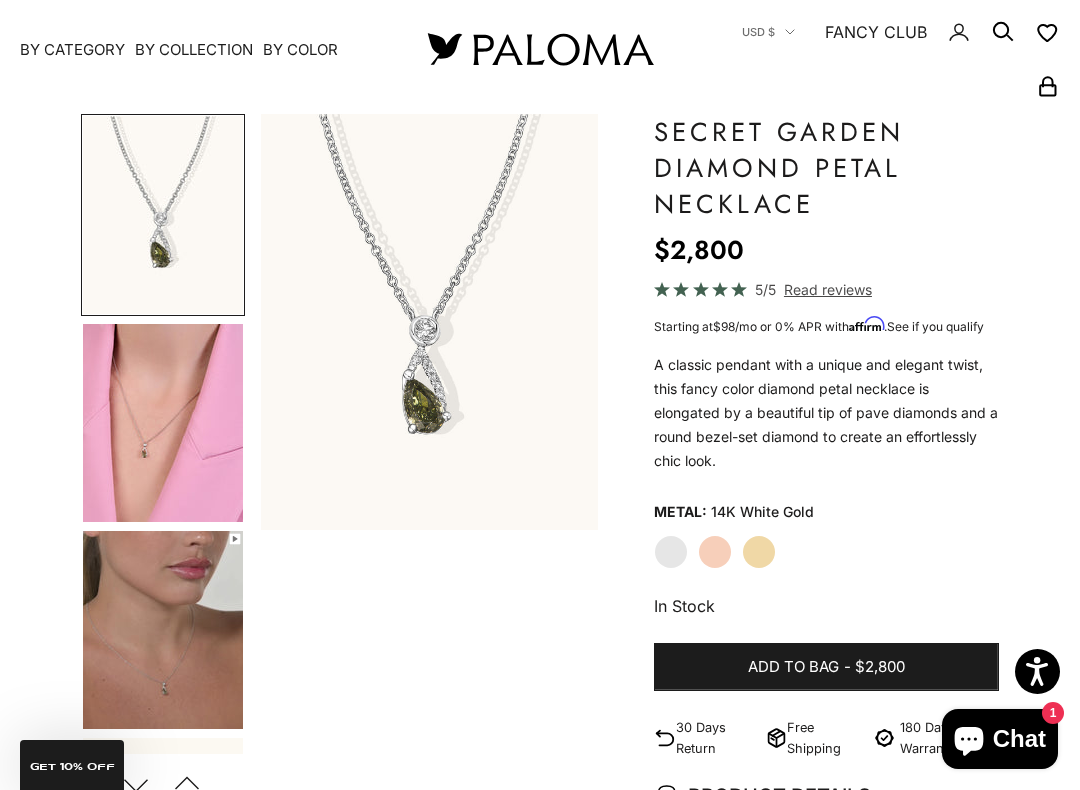 click on "Yellow Gold" 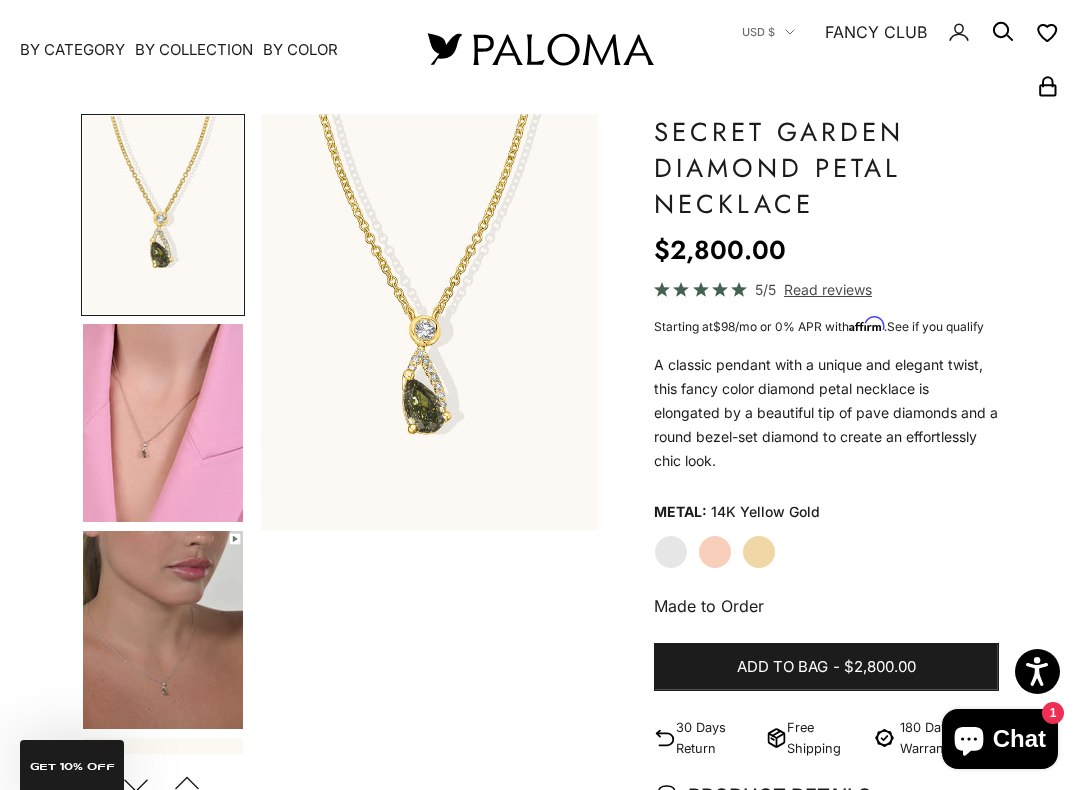 click on "Rose Gold" 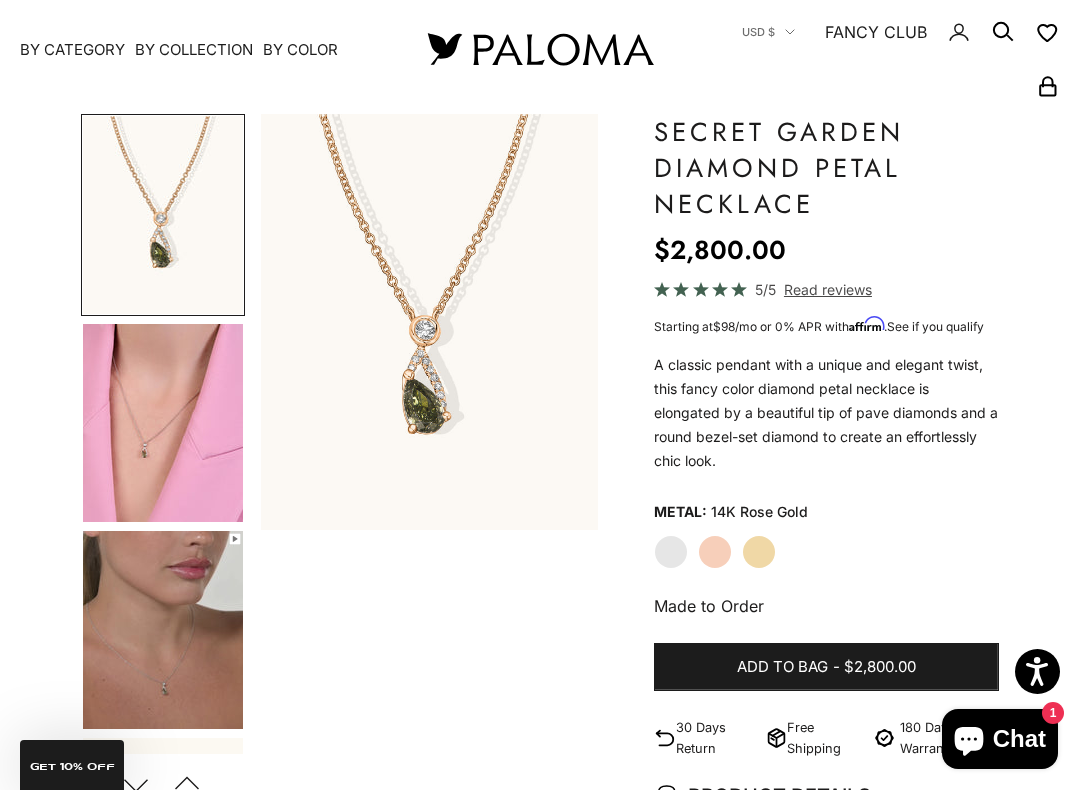 click on "White Gold" 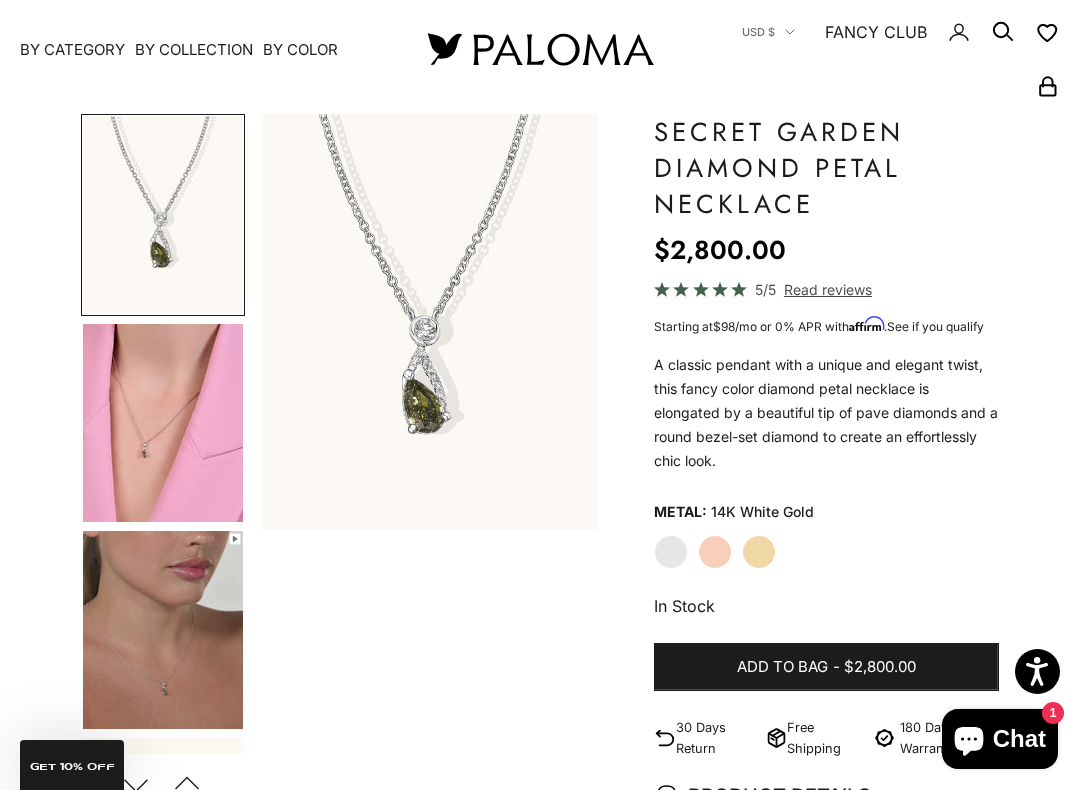 click at bounding box center [163, 423] 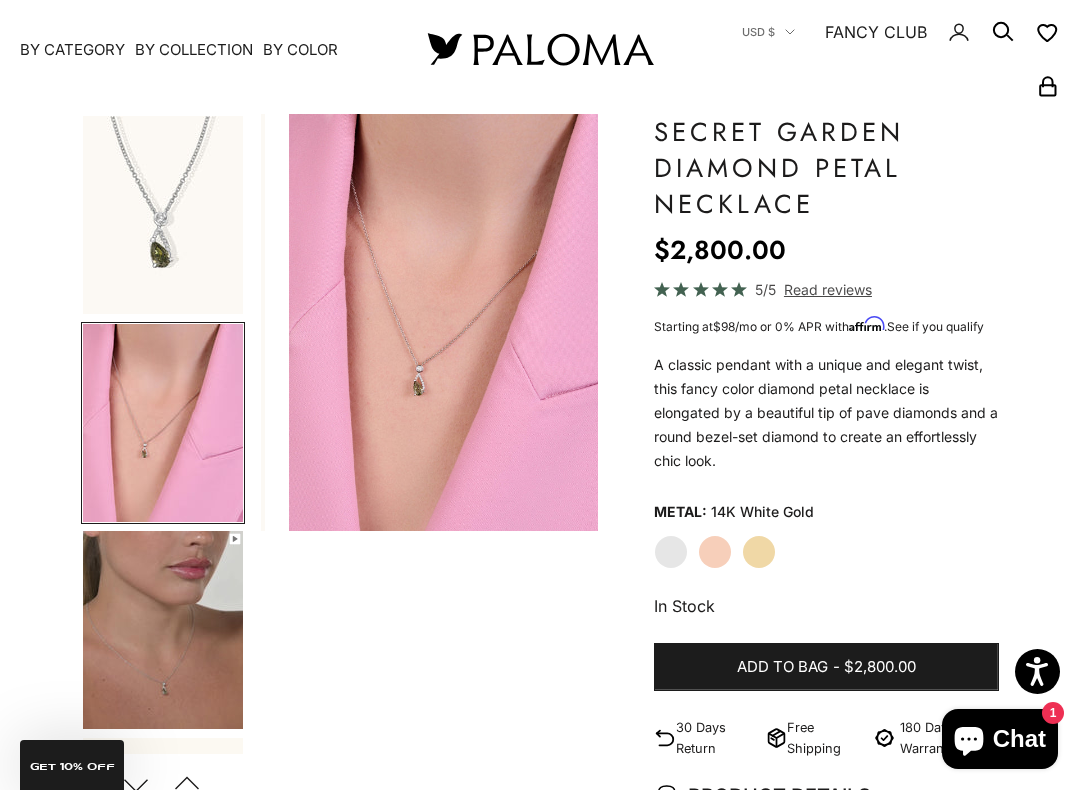 scroll, scrollTop: 0, scrollLeft: 361, axis: horizontal 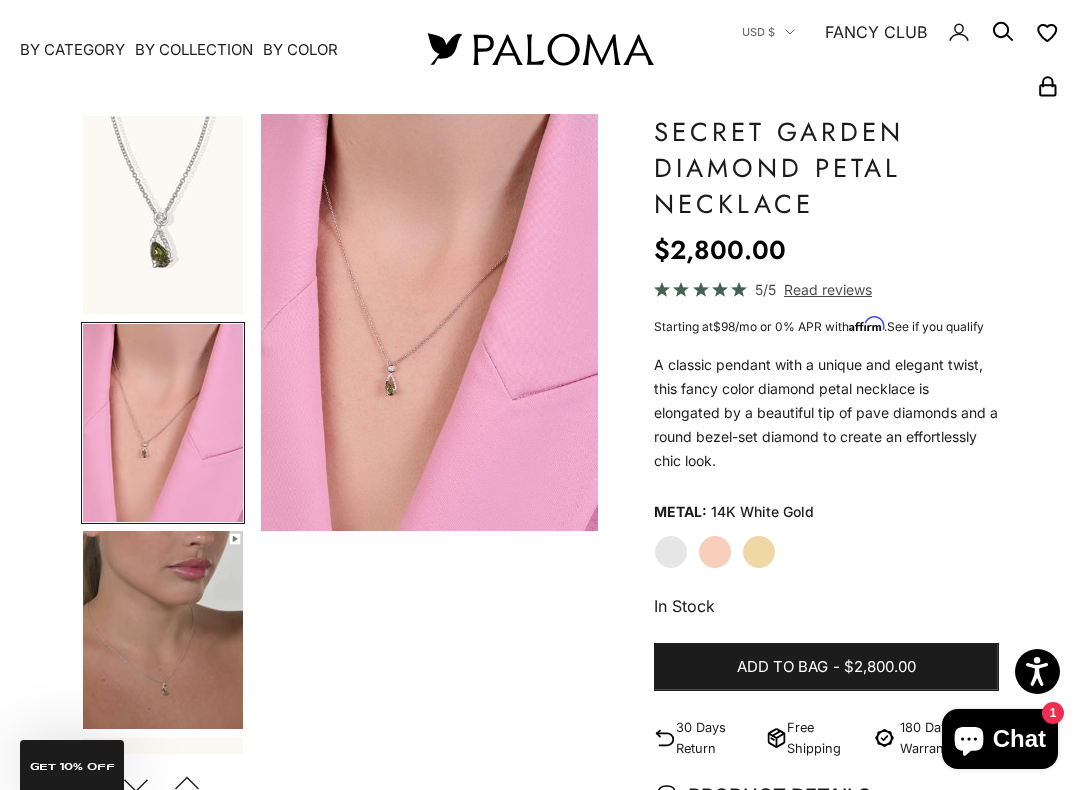 click at bounding box center (163, 630) 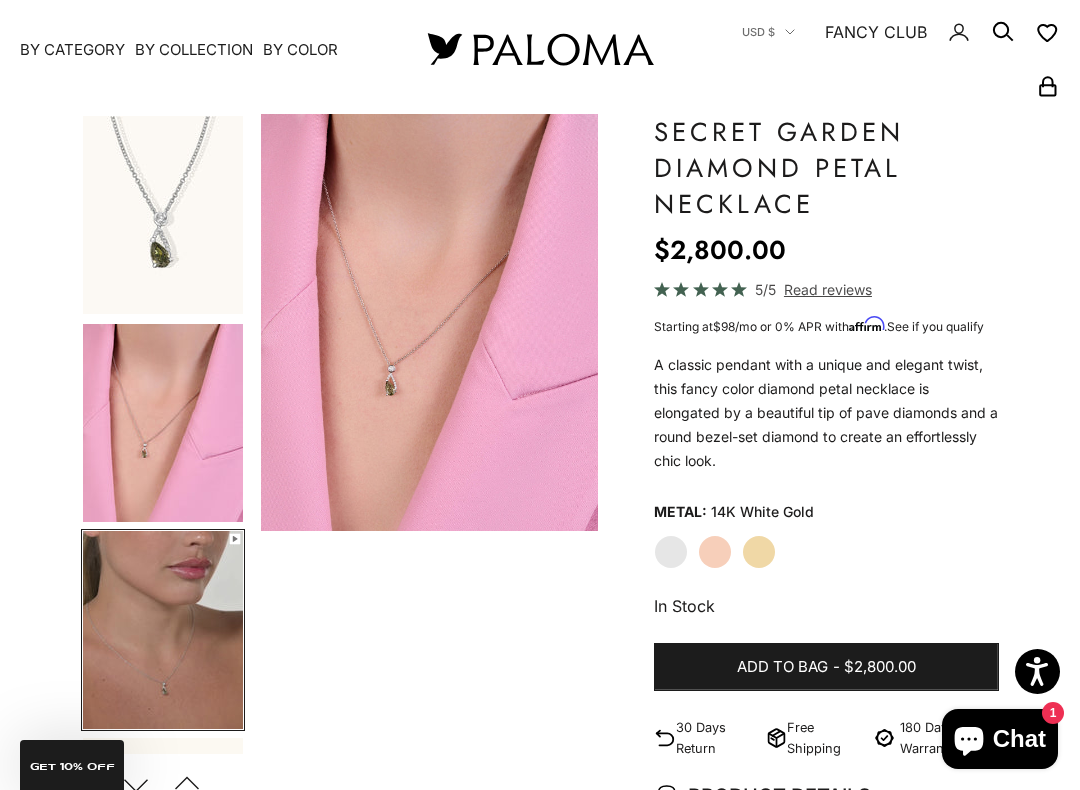 scroll, scrollTop: 170, scrollLeft: 0, axis: vertical 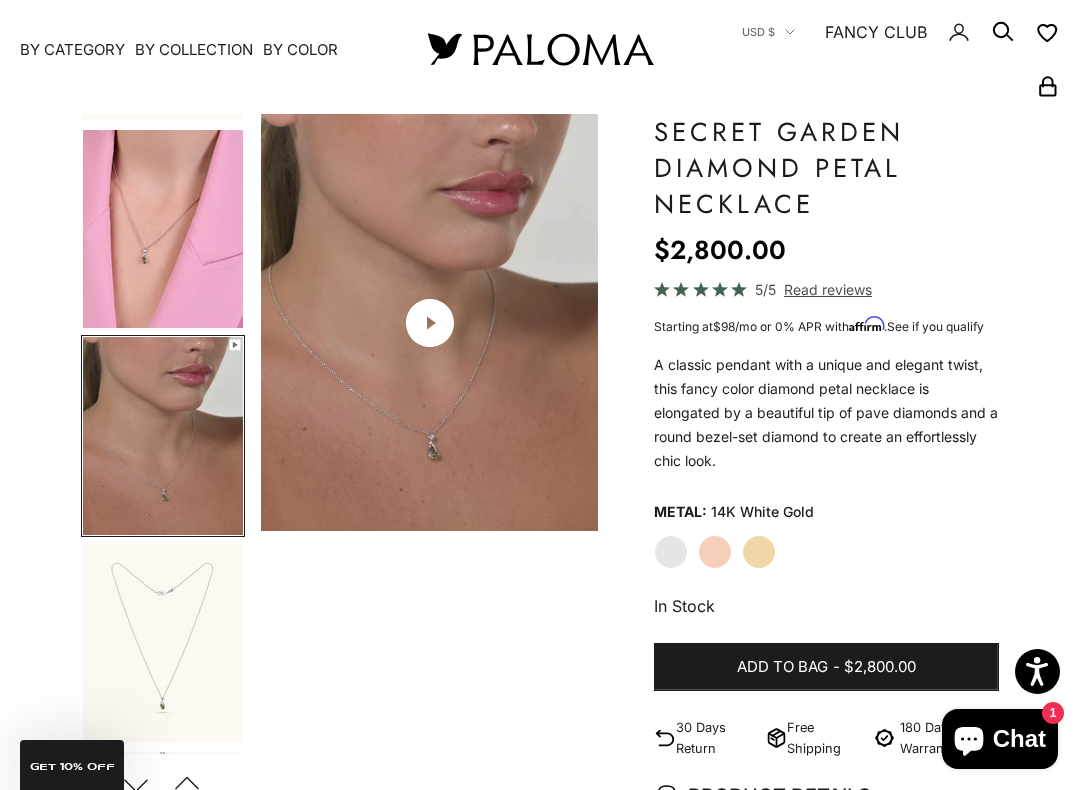 click 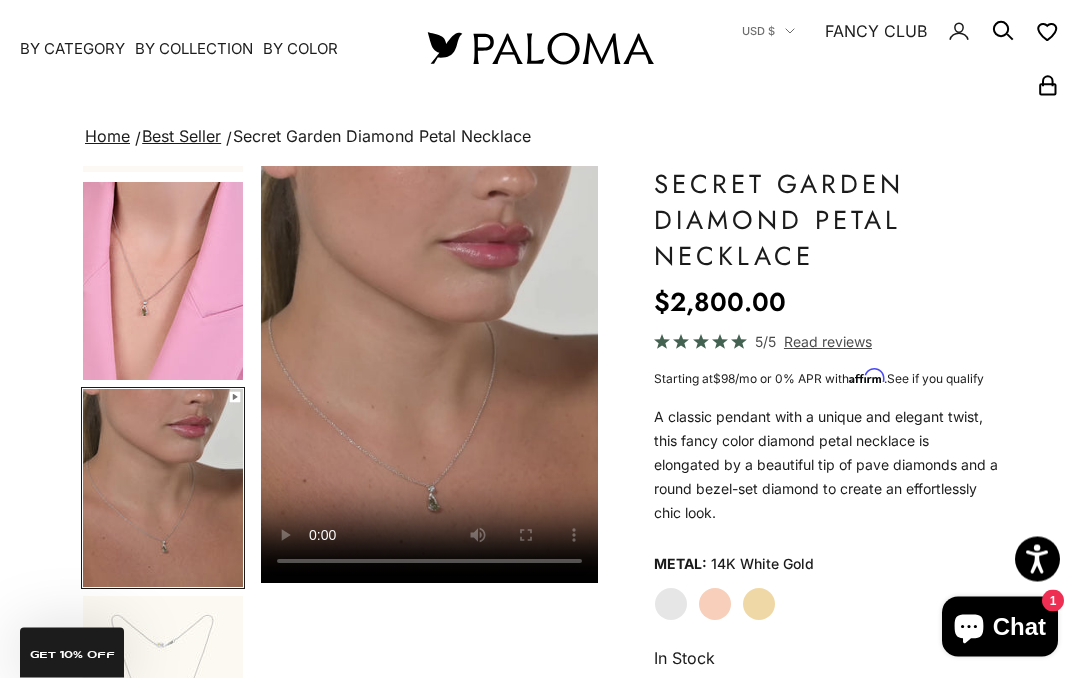 scroll, scrollTop: 0, scrollLeft: 0, axis: both 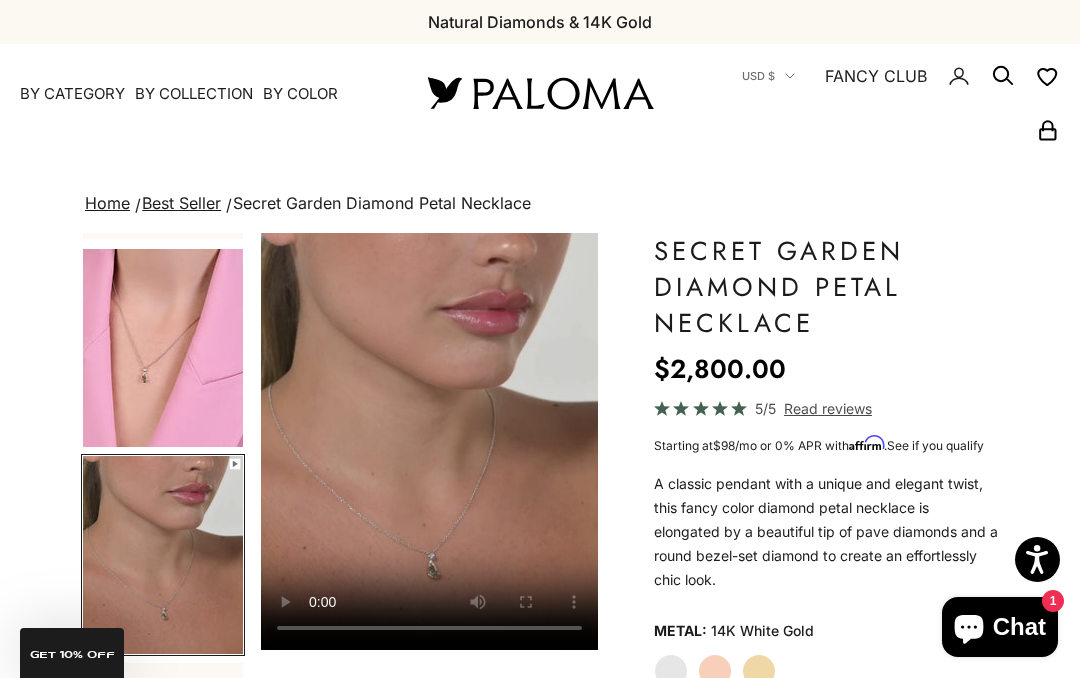 click on "By Category" at bounding box center (72, 94) 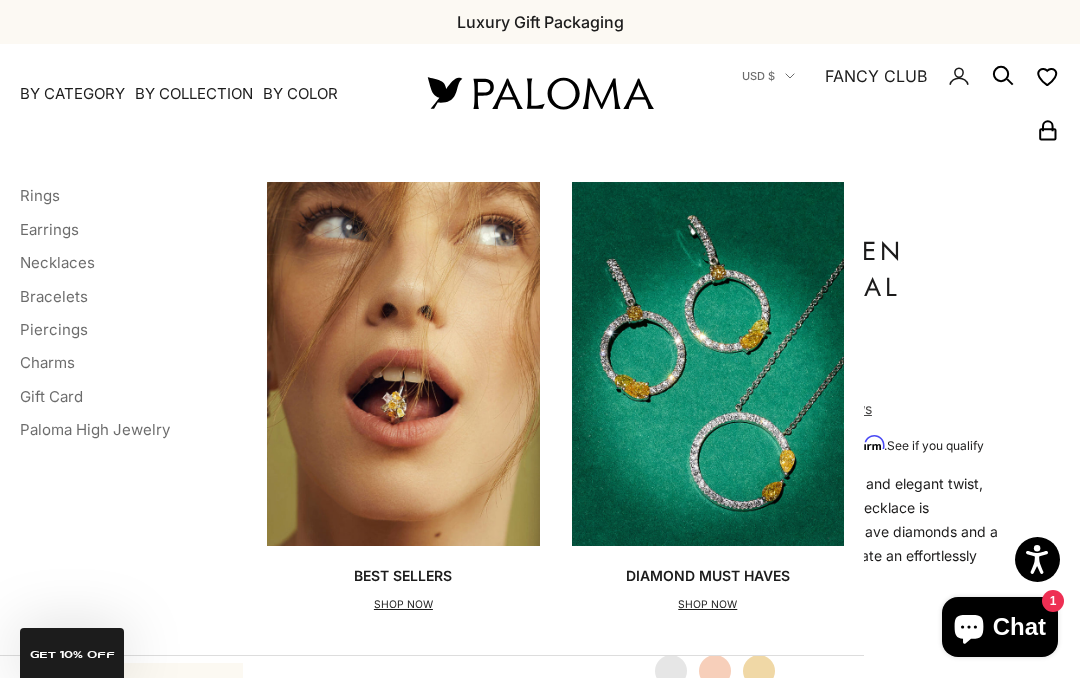 click on "Bracelets" at bounding box center (54, 296) 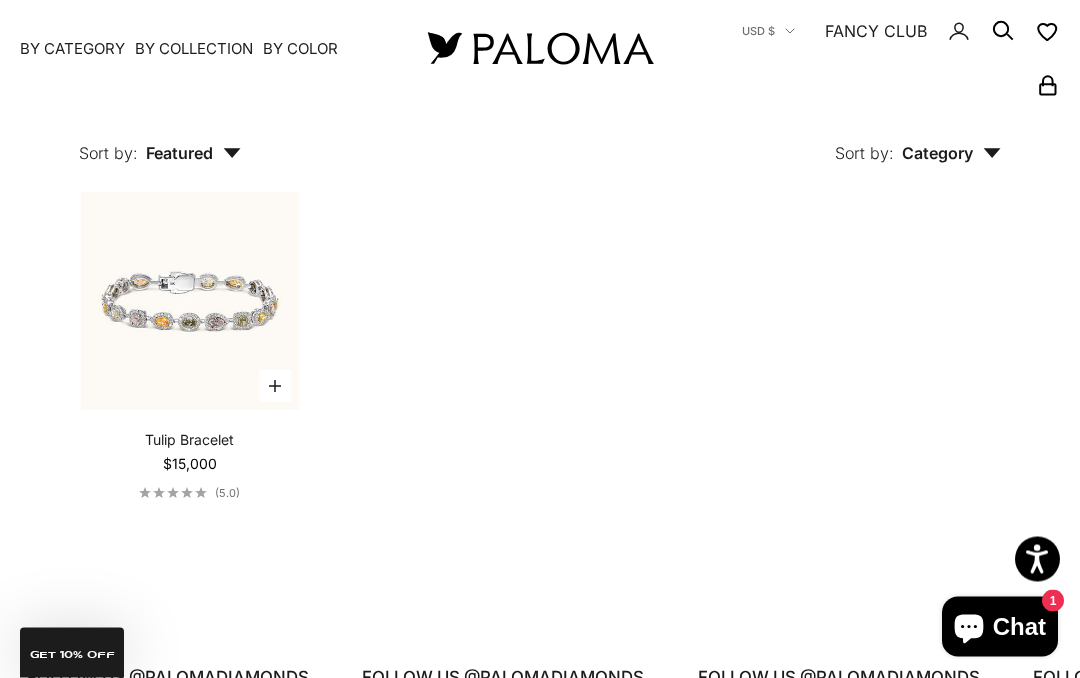scroll, scrollTop: 1272, scrollLeft: 0, axis: vertical 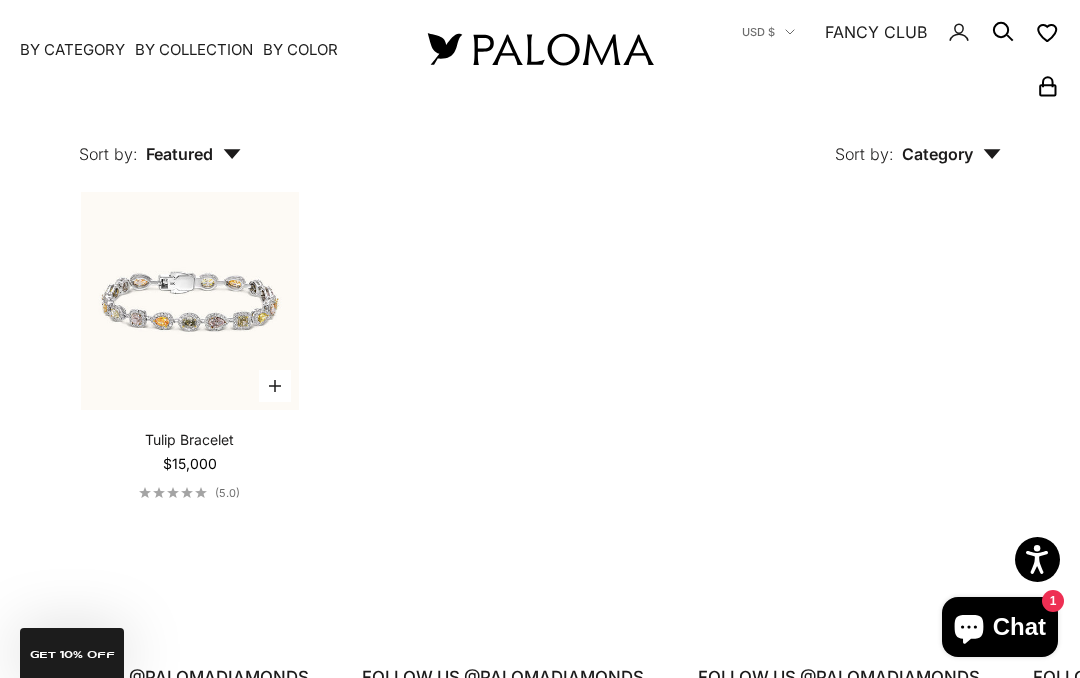 click at bounding box center [189, 301] 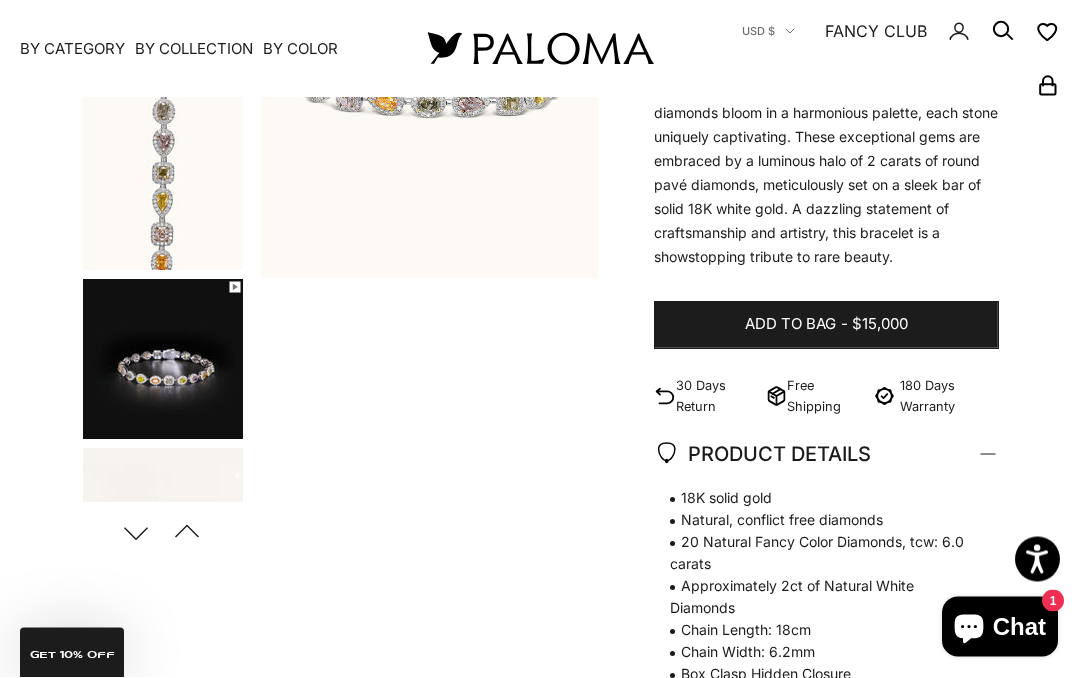 scroll, scrollTop: 371, scrollLeft: 0, axis: vertical 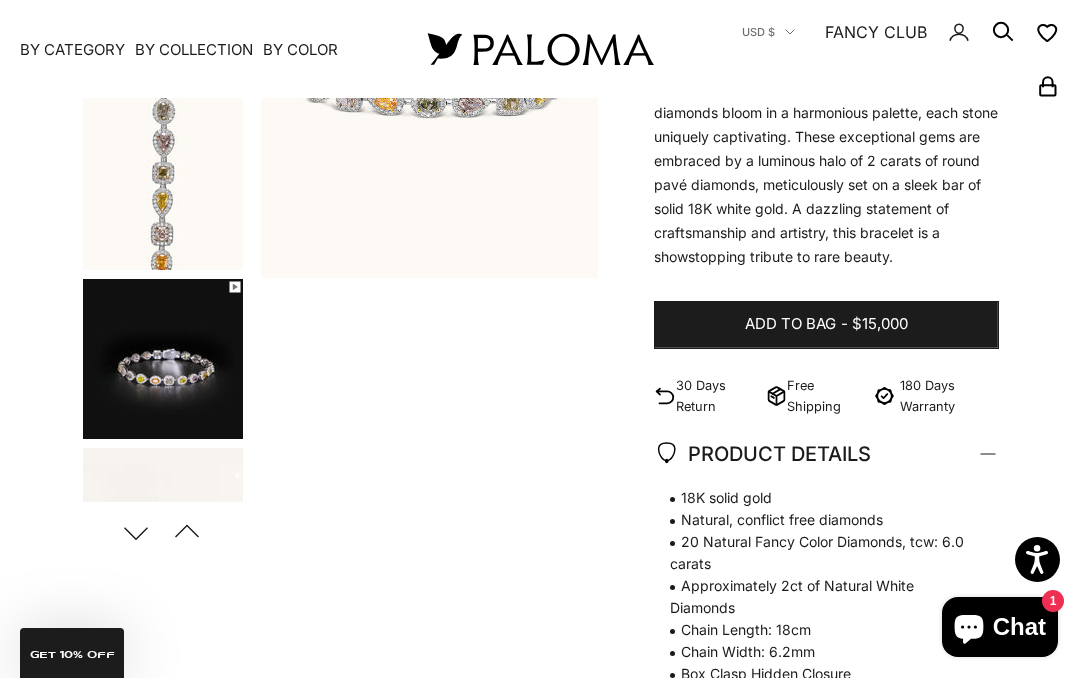 click at bounding box center (163, 359) 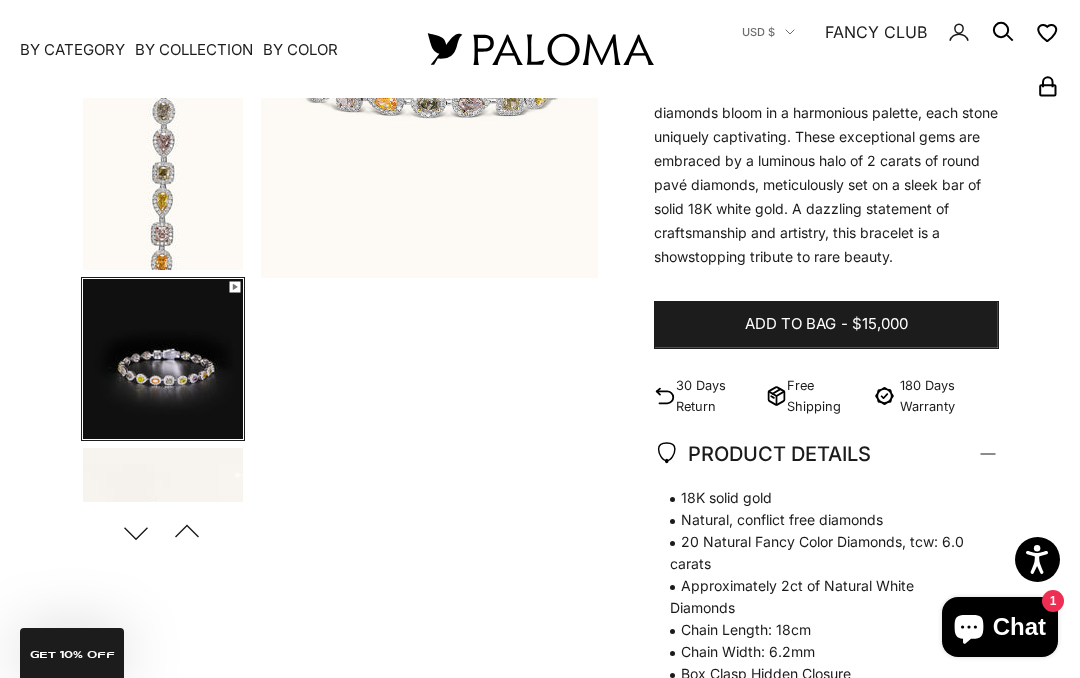 scroll, scrollTop: 144, scrollLeft: 0, axis: vertical 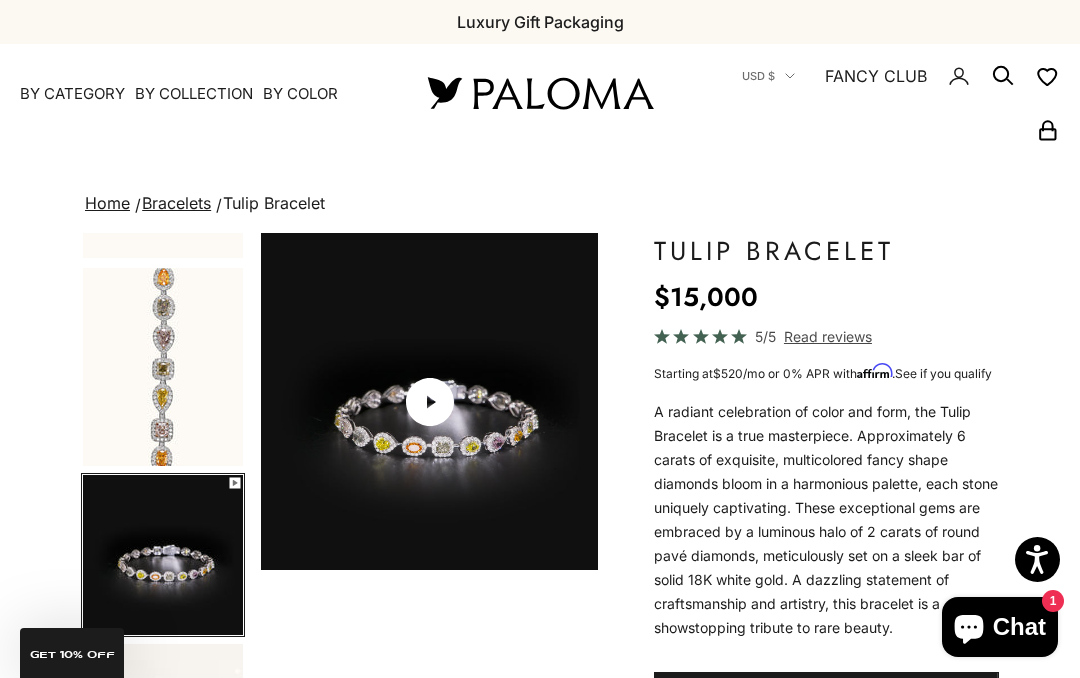 click 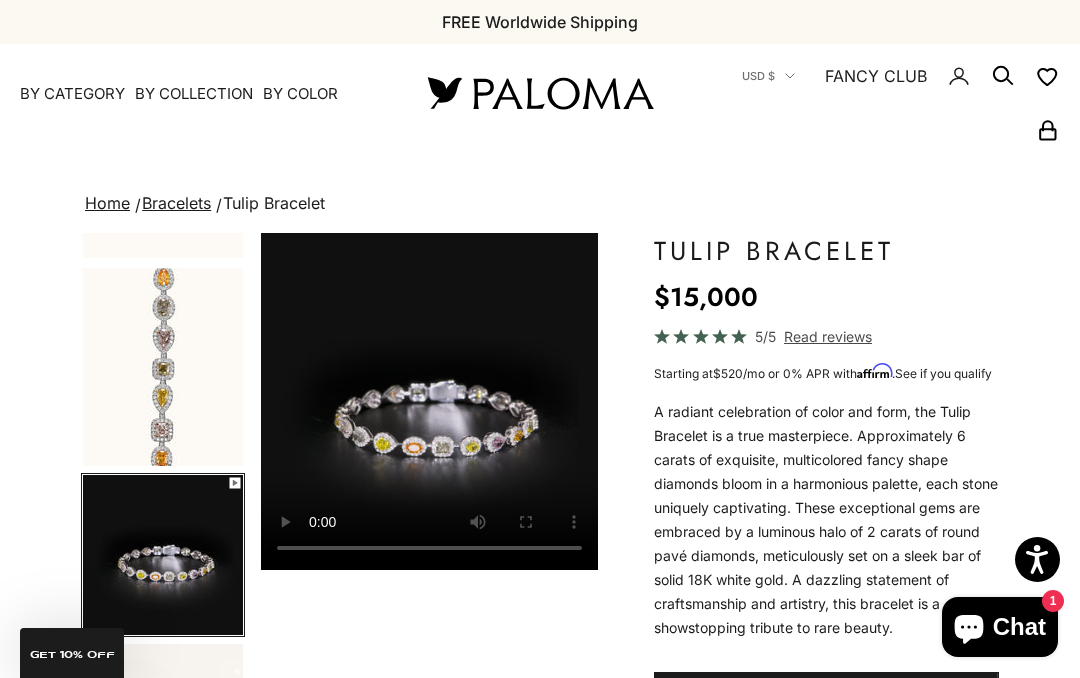 click on "By Category" at bounding box center (72, 94) 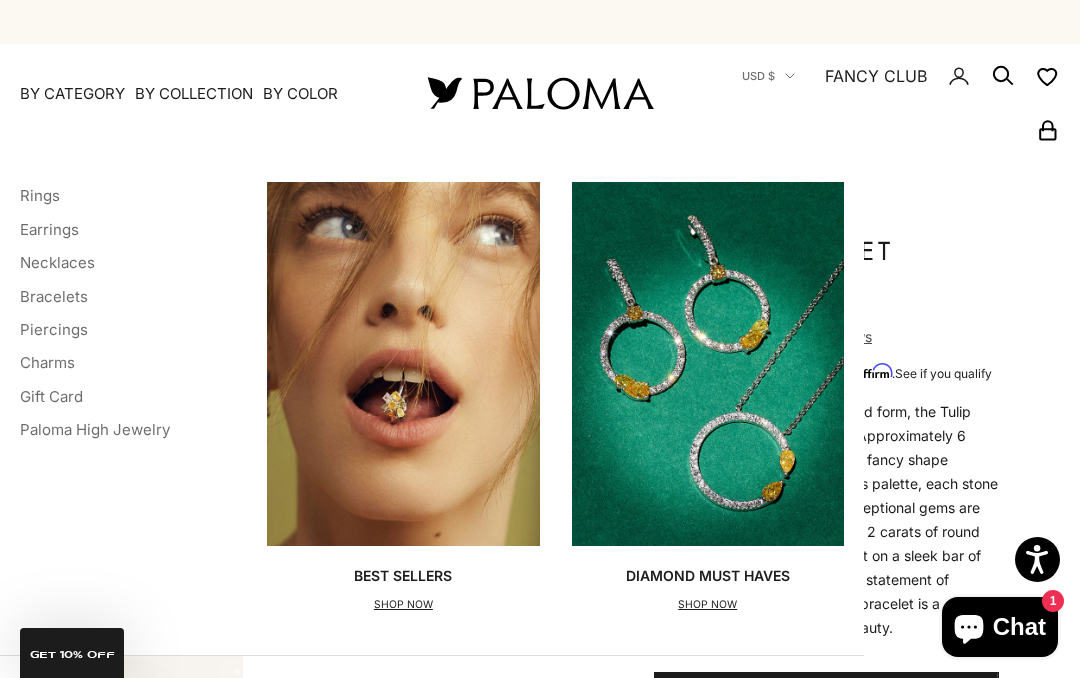click on "Rings" at bounding box center [40, 195] 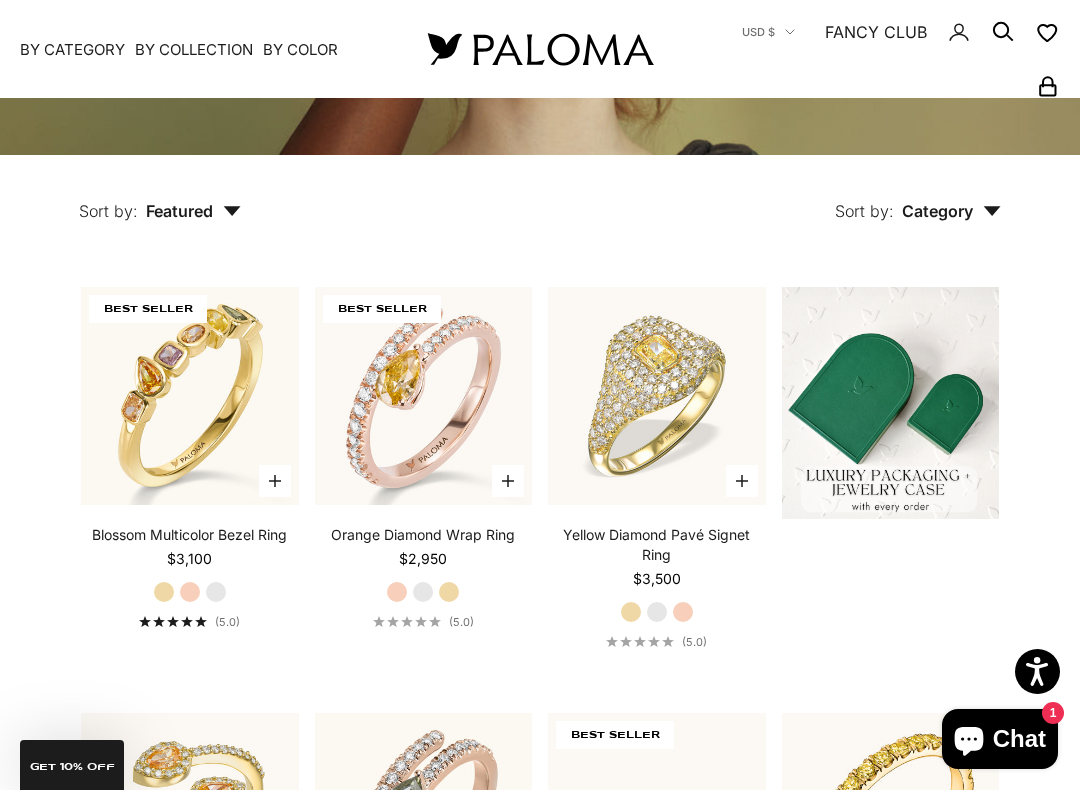 scroll, scrollTop: 383, scrollLeft: 0, axis: vertical 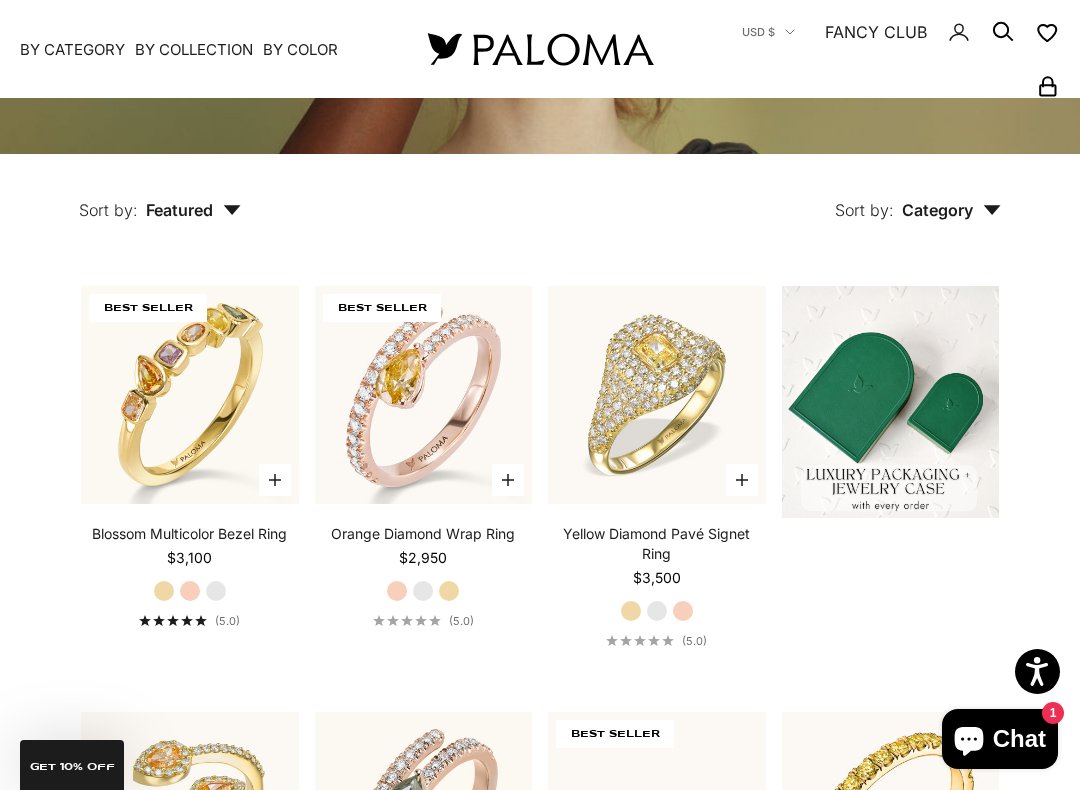 click on "White Gold" at bounding box center (657, 611) 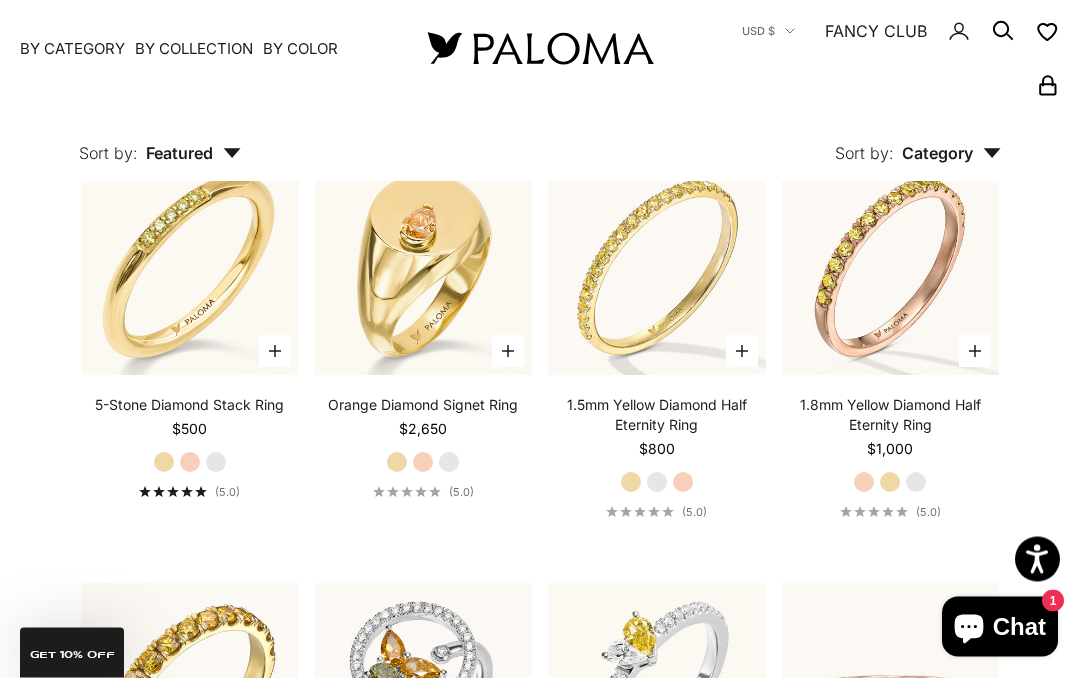 scroll, scrollTop: 4265, scrollLeft: 0, axis: vertical 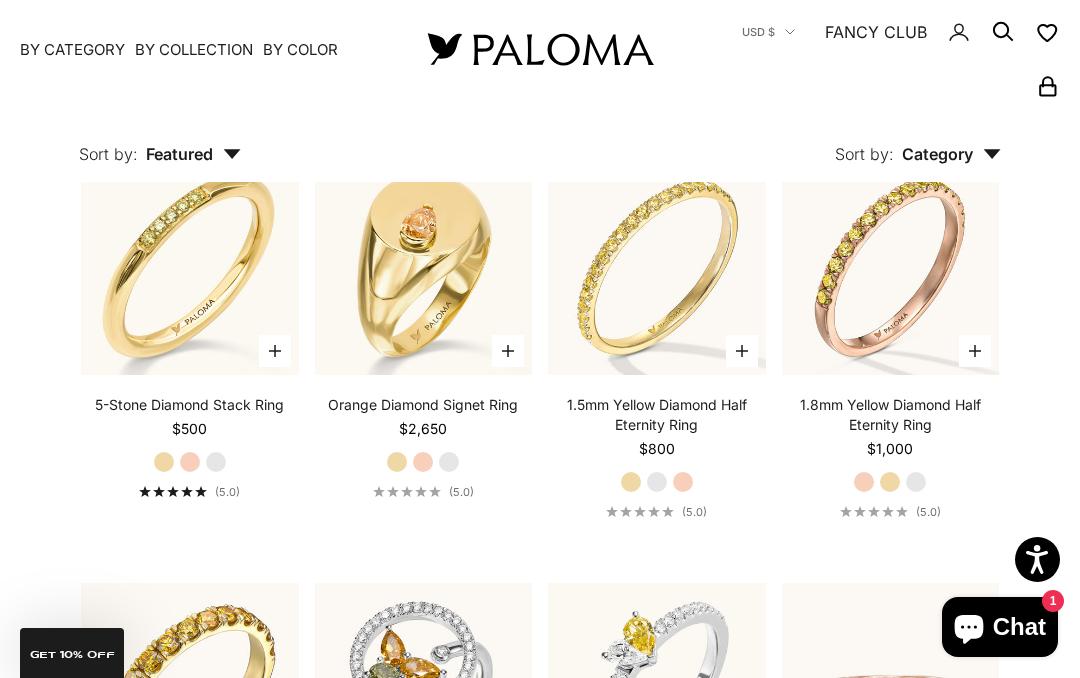 click on "White Gold" at bounding box center [449, 462] 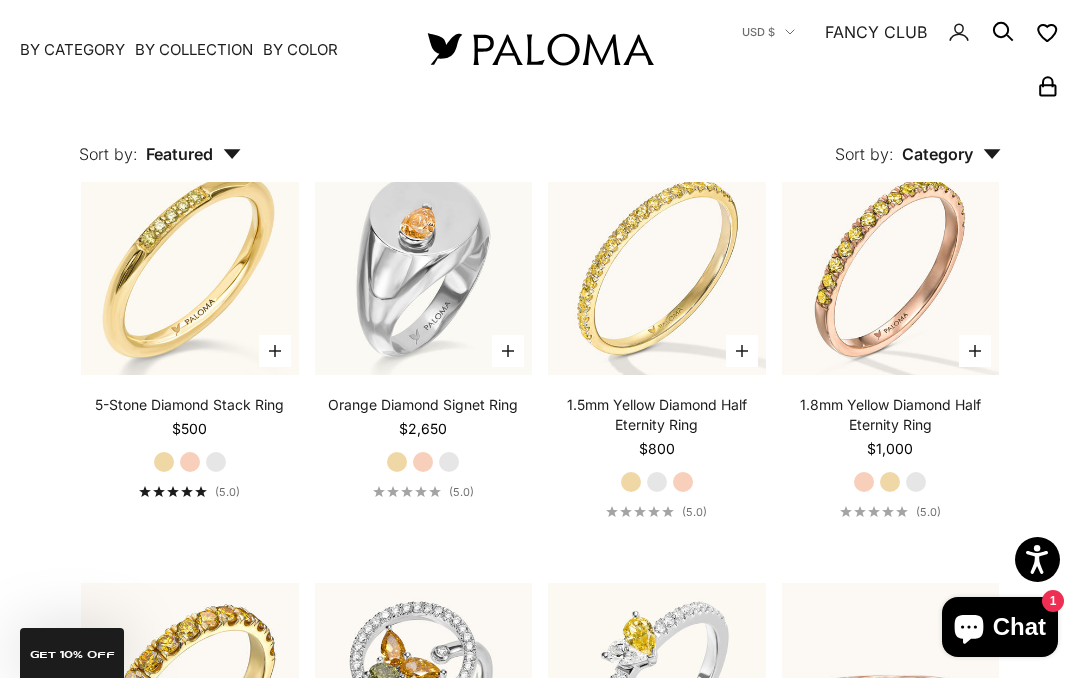 click at bounding box center (423, 266) 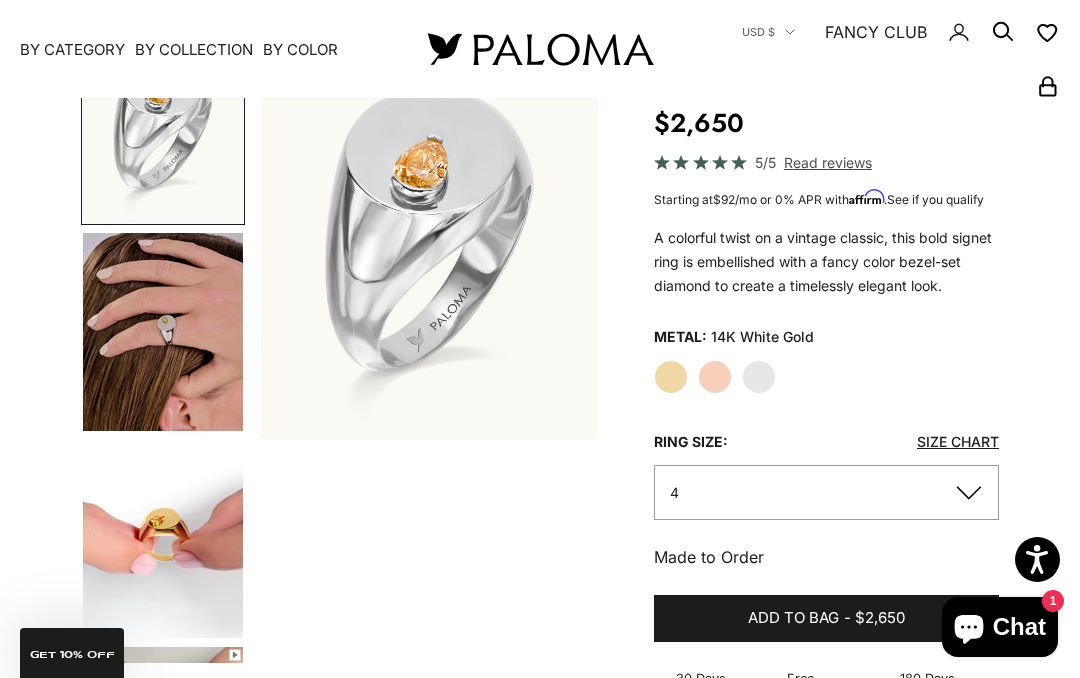 scroll, scrollTop: 205, scrollLeft: 0, axis: vertical 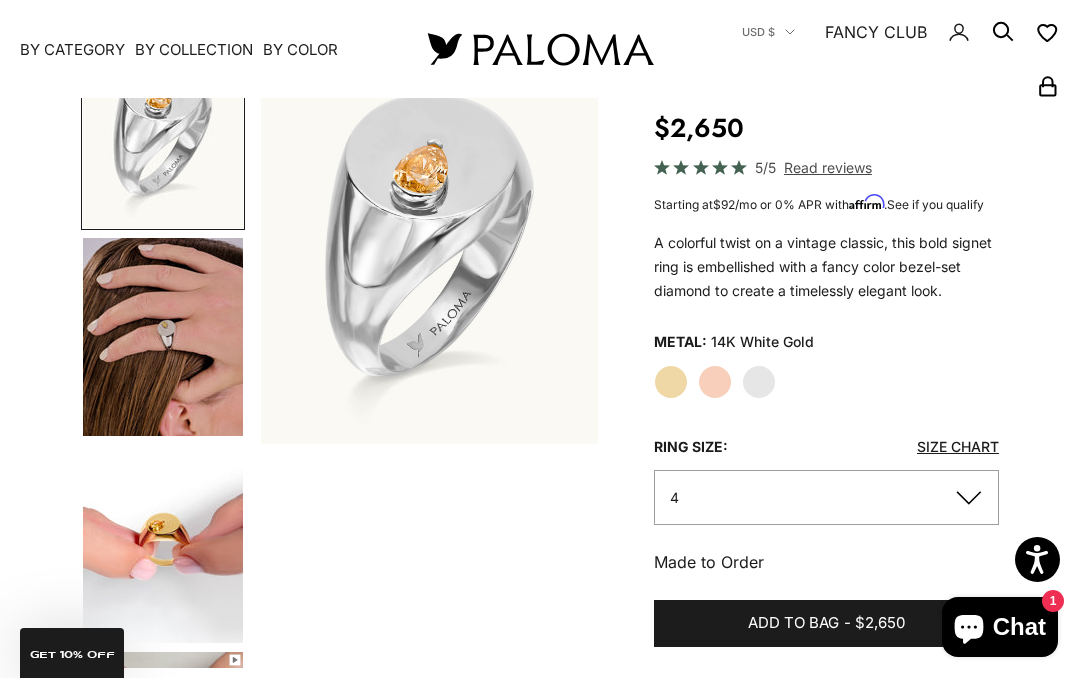 click at bounding box center [163, 337] 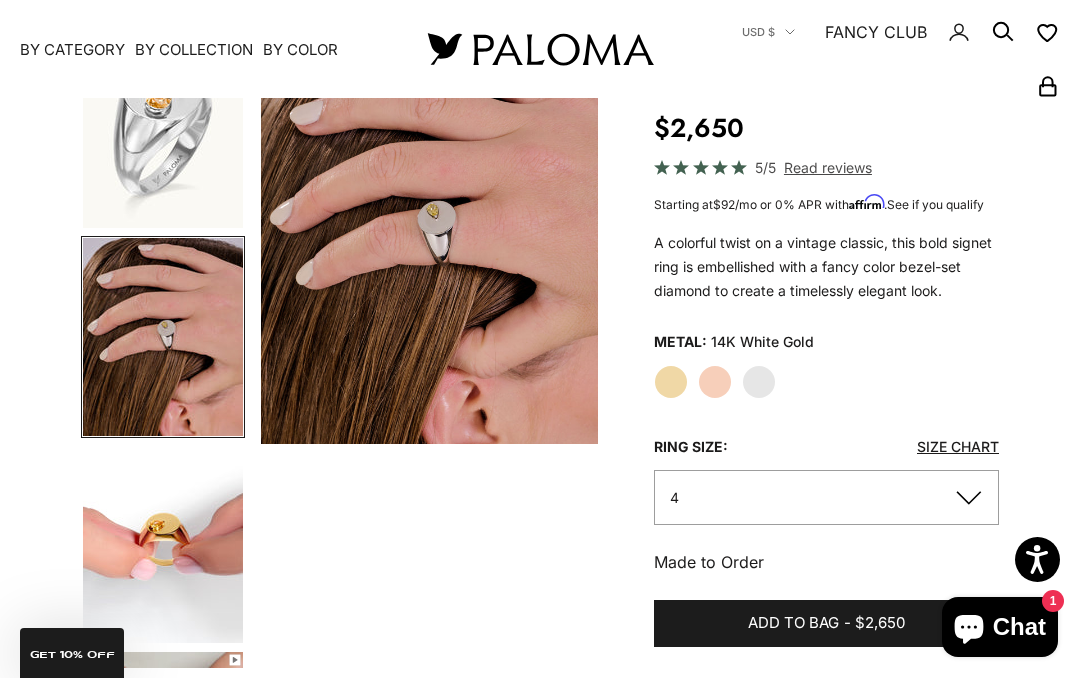 scroll, scrollTop: 0, scrollLeft: 653, axis: horizontal 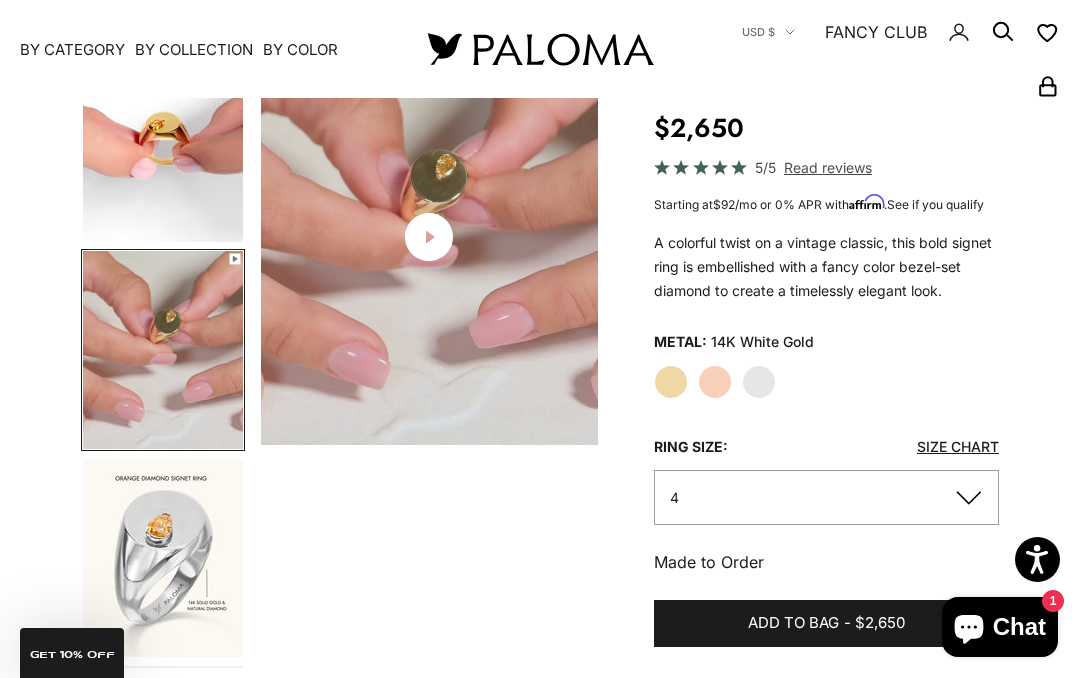 click 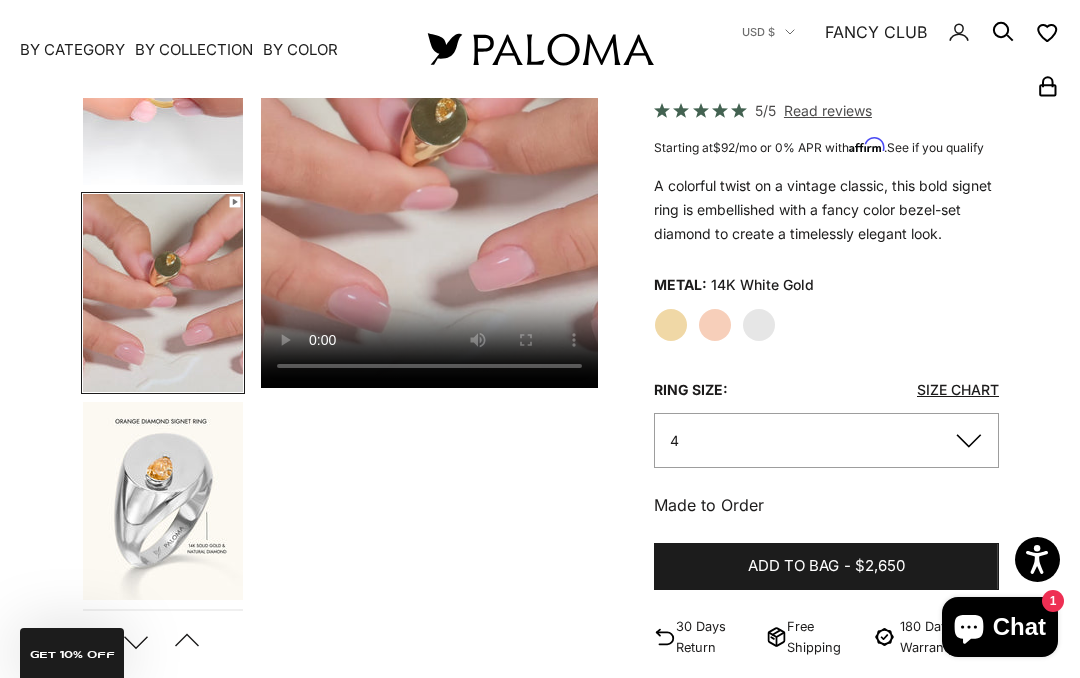 scroll, scrollTop: 261, scrollLeft: 0, axis: vertical 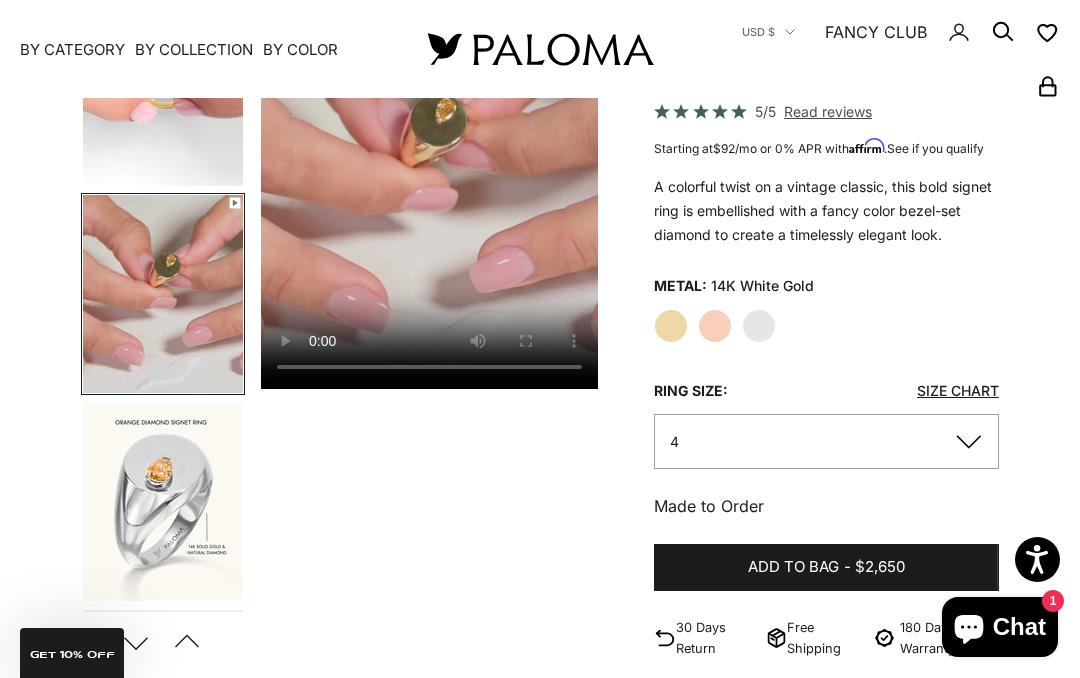 click on "White Gold" 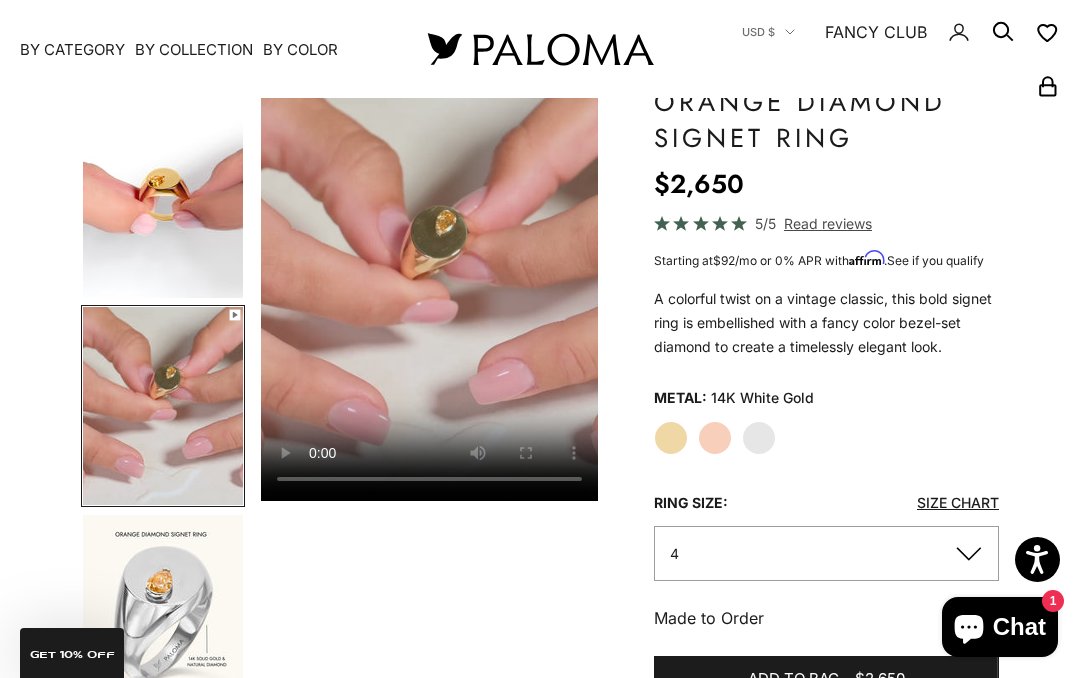 scroll, scrollTop: 146, scrollLeft: 0, axis: vertical 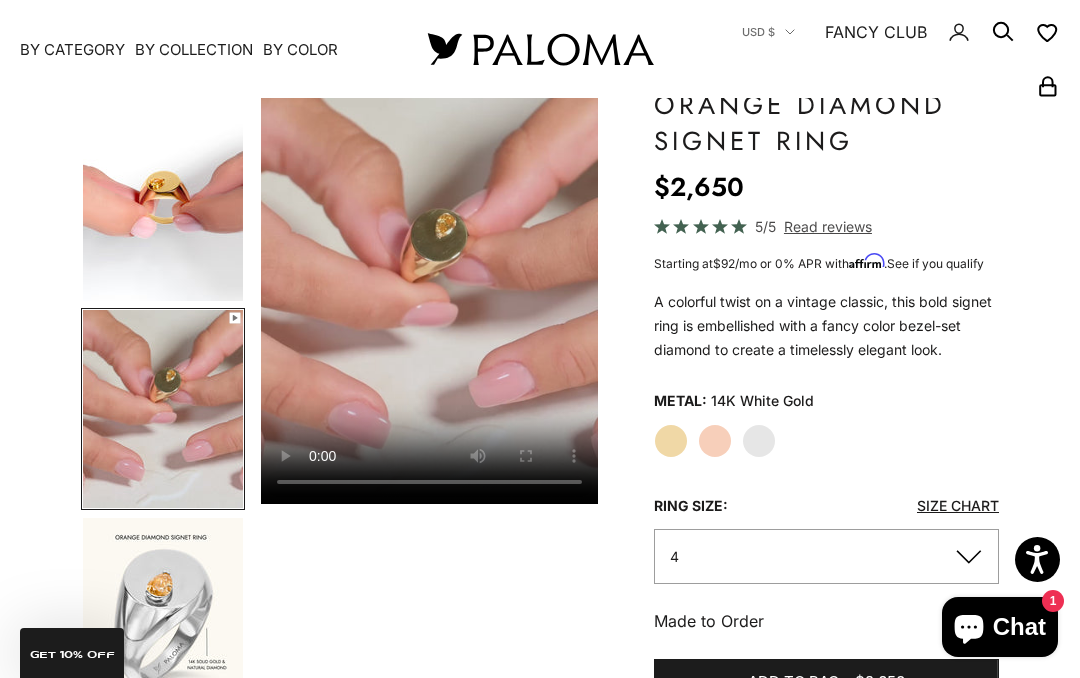 click on "Yellow Gold" 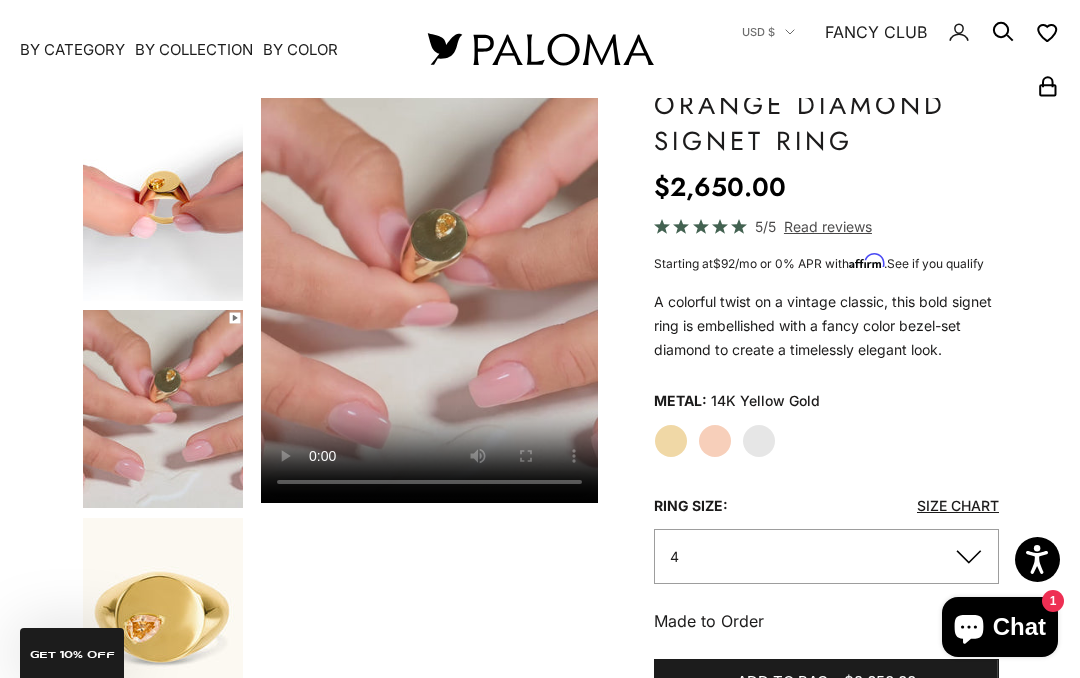 scroll, scrollTop: 0, scrollLeft: 0, axis: both 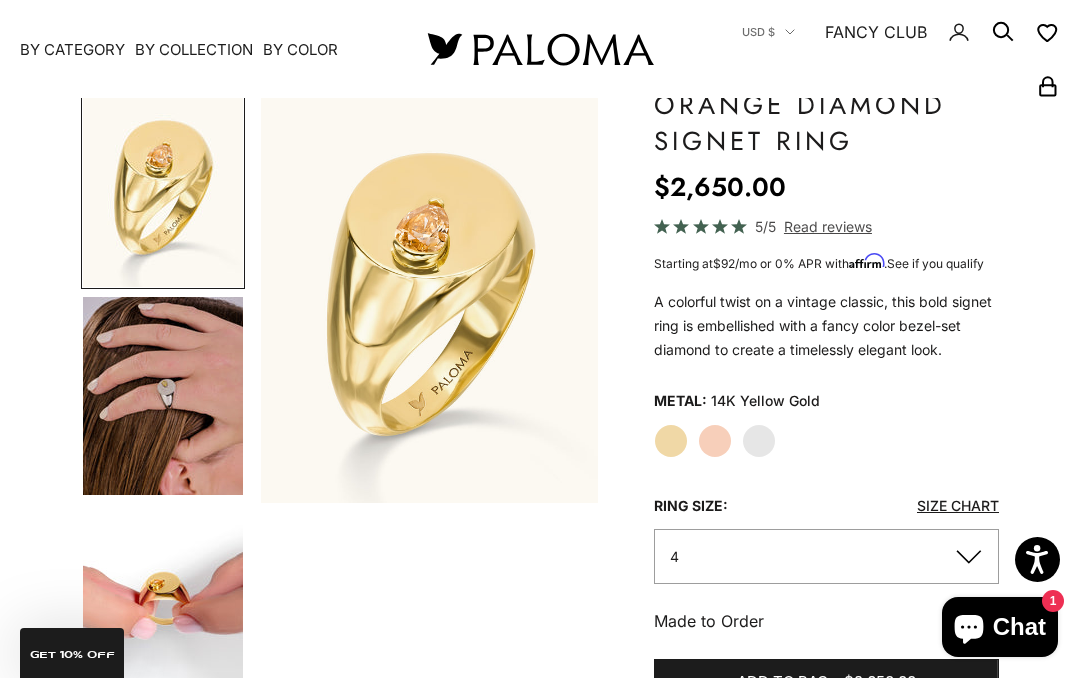 click on "Rose Gold" 